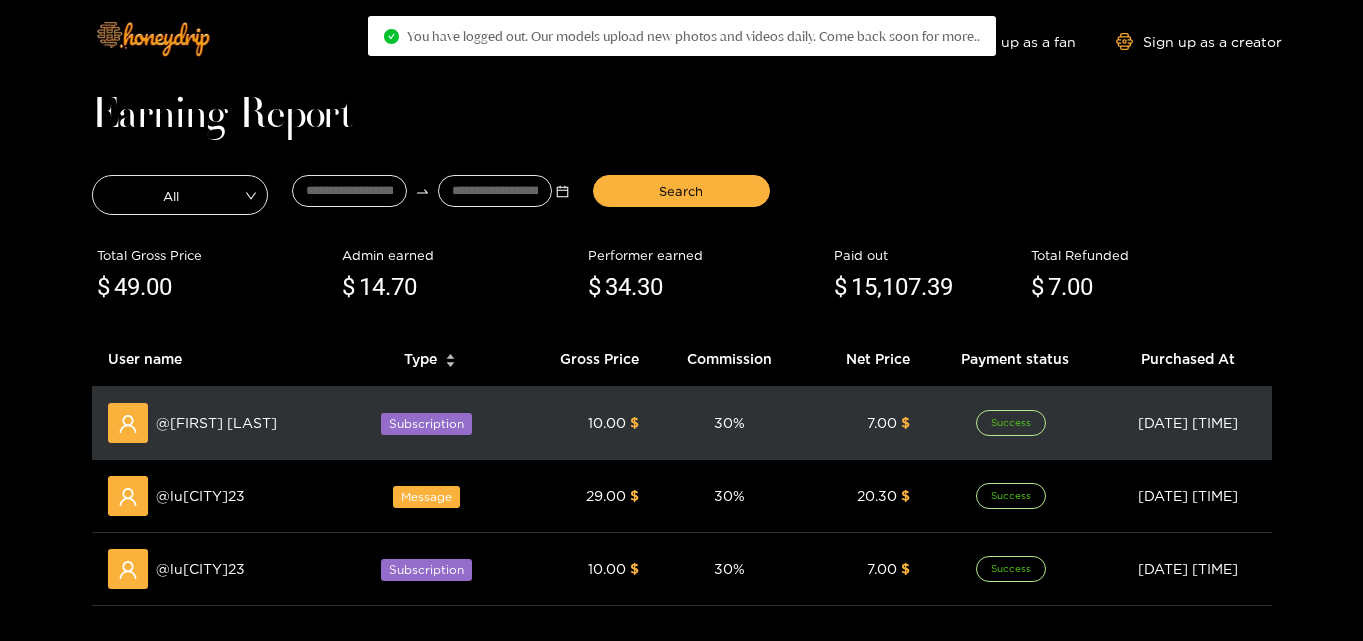 scroll, scrollTop: 0, scrollLeft: 0, axis: both 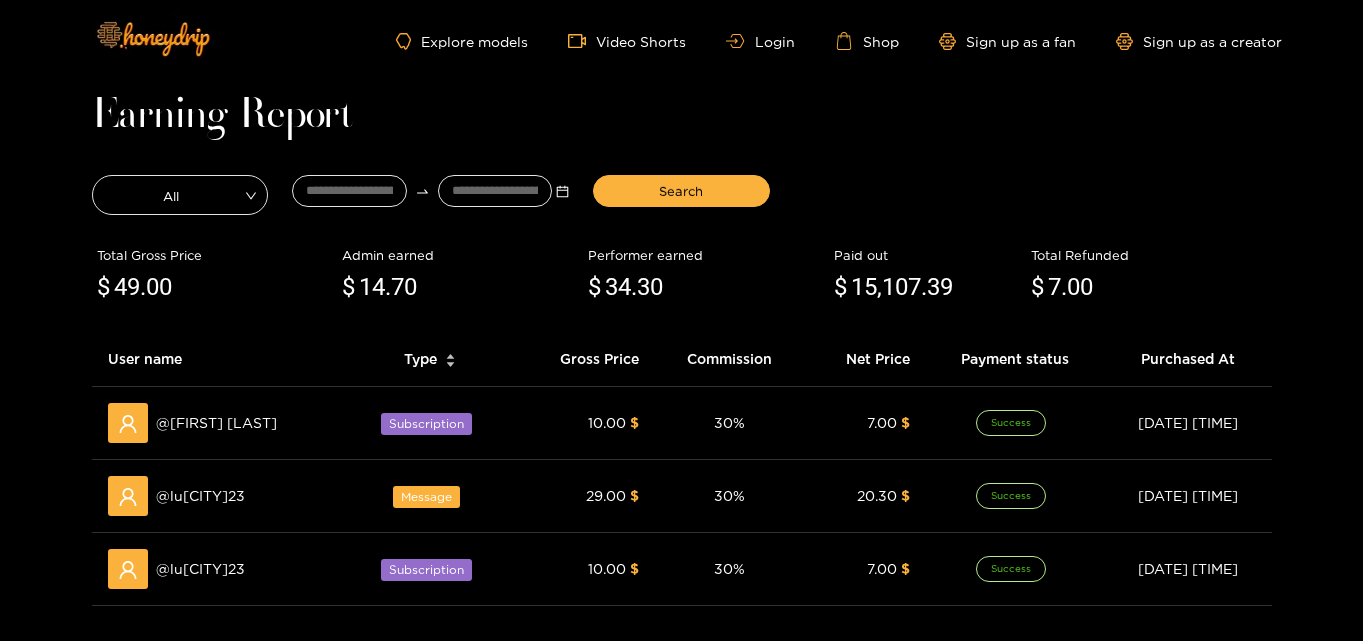 click on "Explore models Video Shorts Login Shop Sign up as a fan Sign up as a creator" at bounding box center [838, 41] 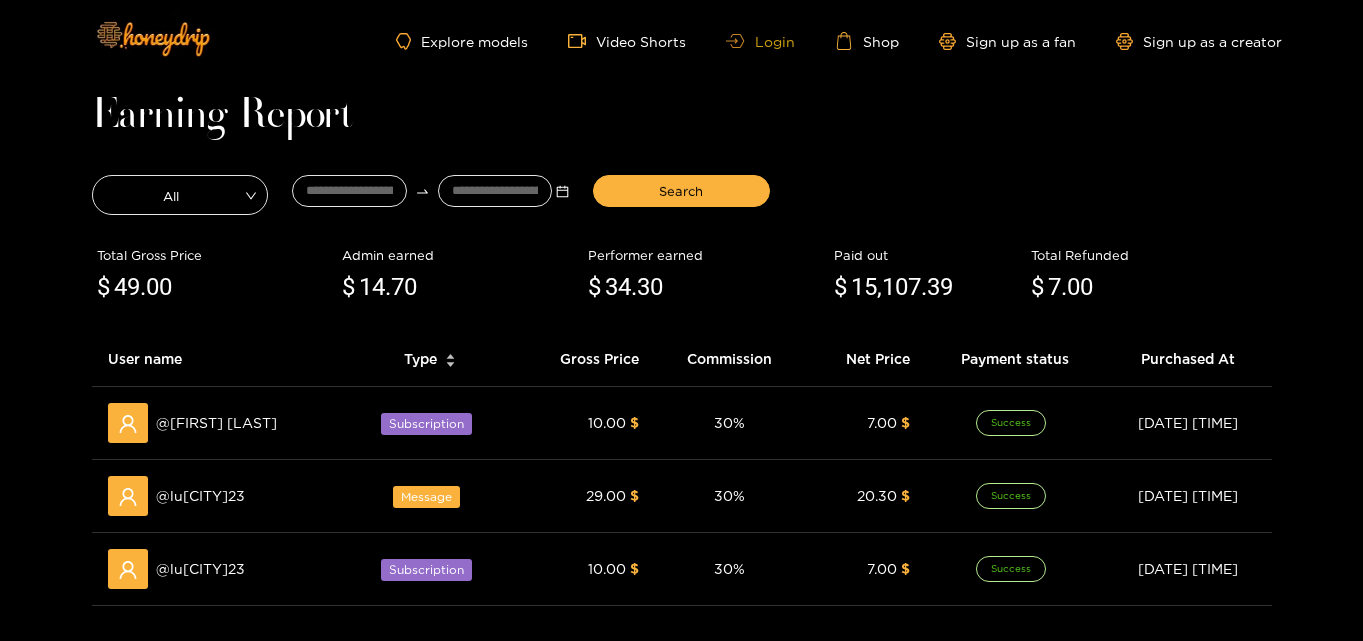click on "Login" at bounding box center (760, 41) 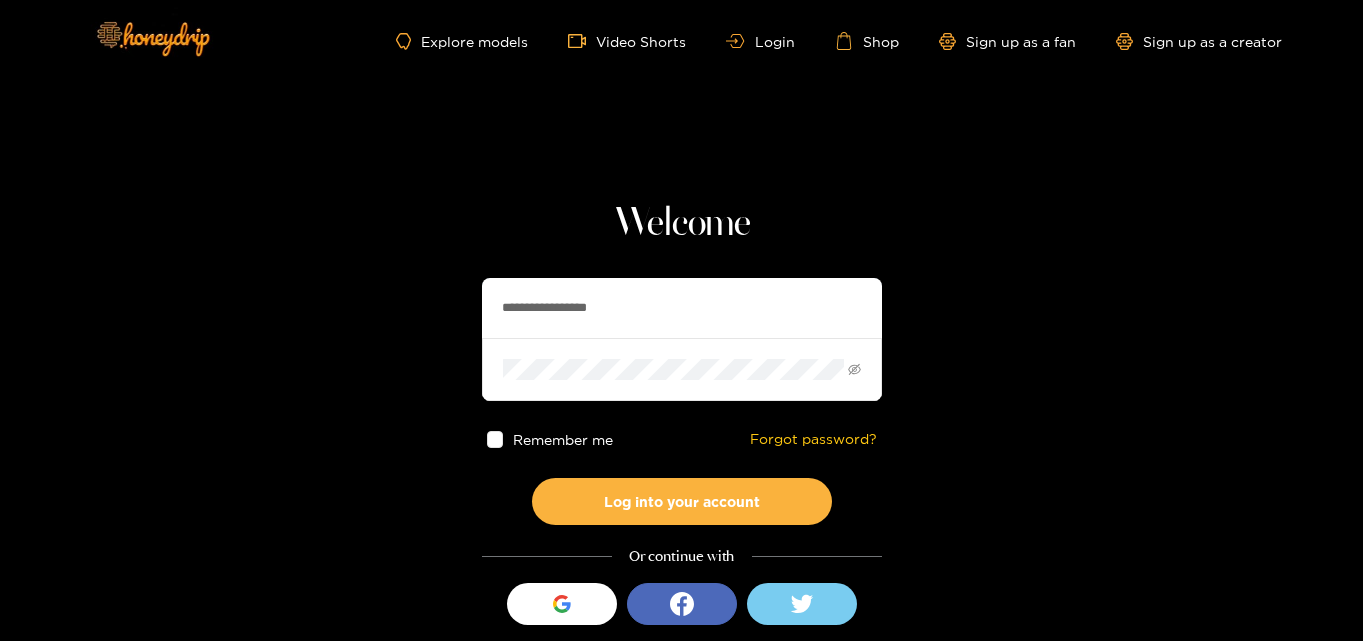 drag, startPoint x: 685, startPoint y: 305, endPoint x: 239, endPoint y: 238, distance: 451.00443 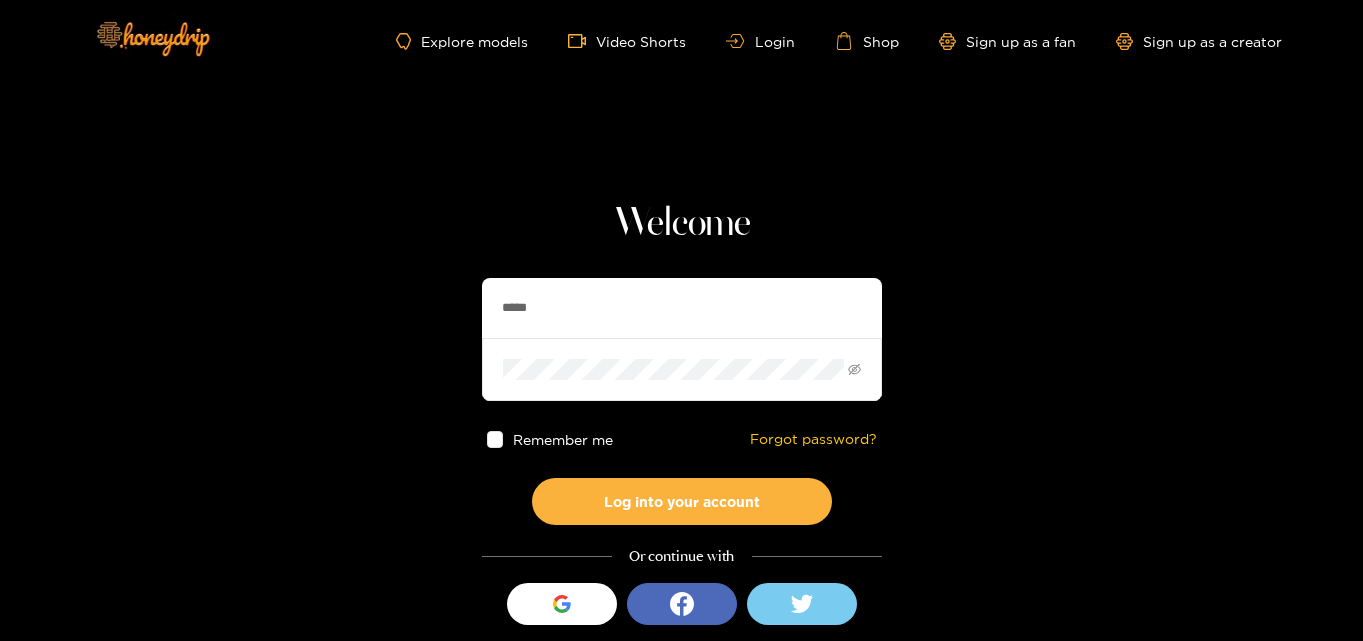 type on "*****" 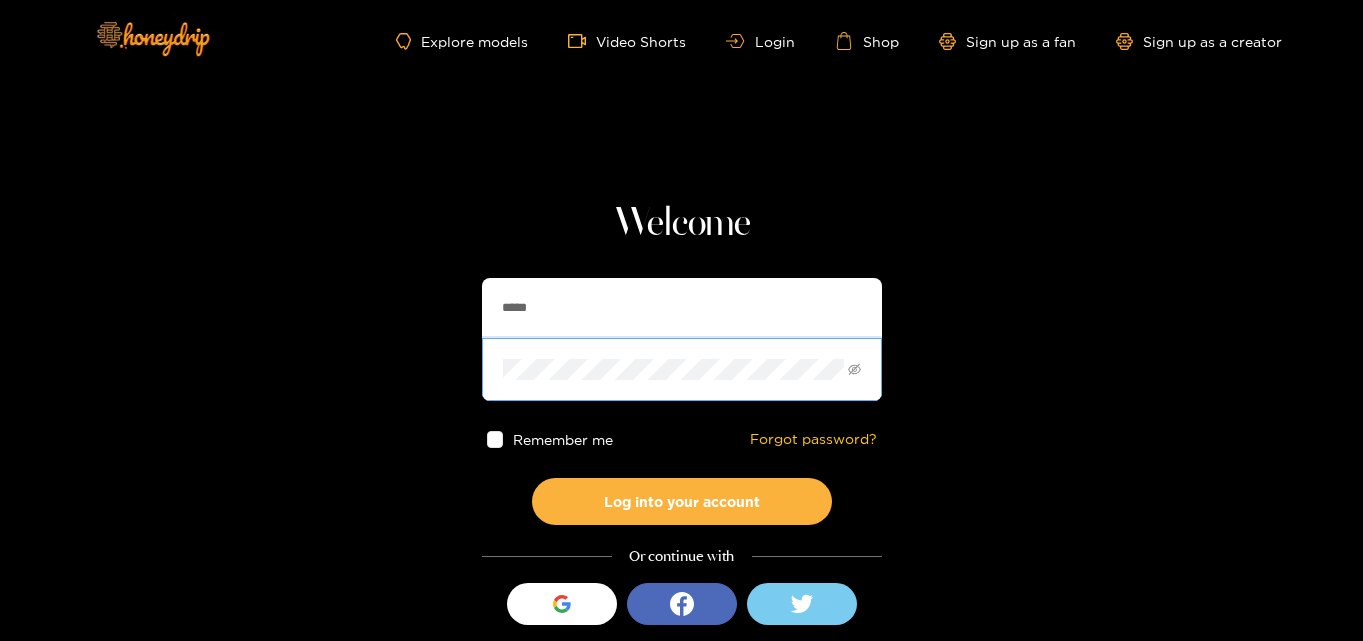 click on "Welcome ***** Remember me Forgot password? Log into your account Or continue with Sign in with Google Don't have an account yet? Sign Up as Creator Sign Up as Fan" at bounding box center (681, 355) 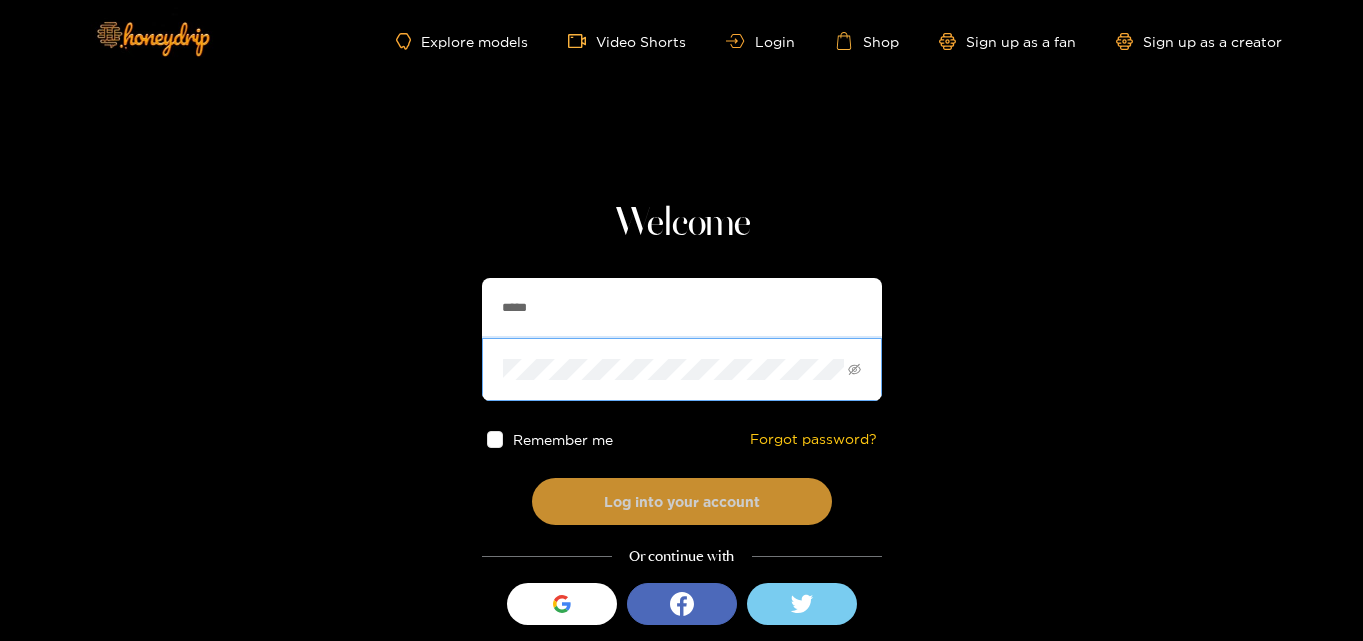 click on "Log into your account" at bounding box center [682, 501] 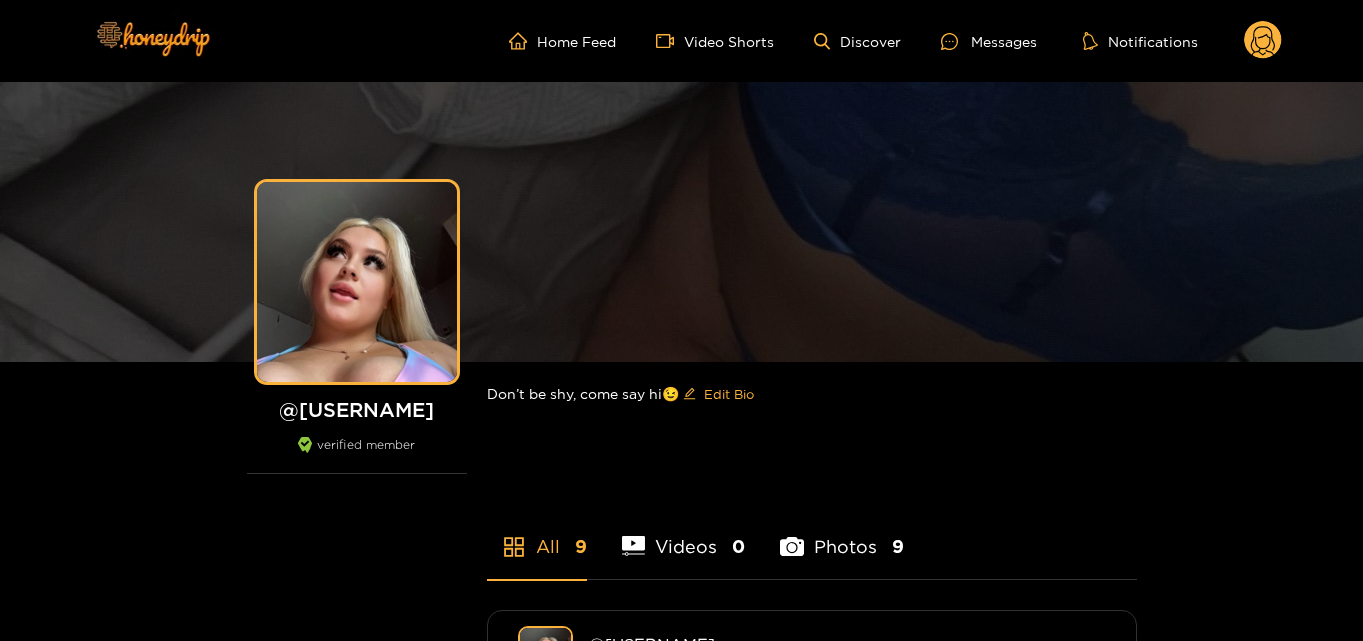 scroll, scrollTop: 0, scrollLeft: 0, axis: both 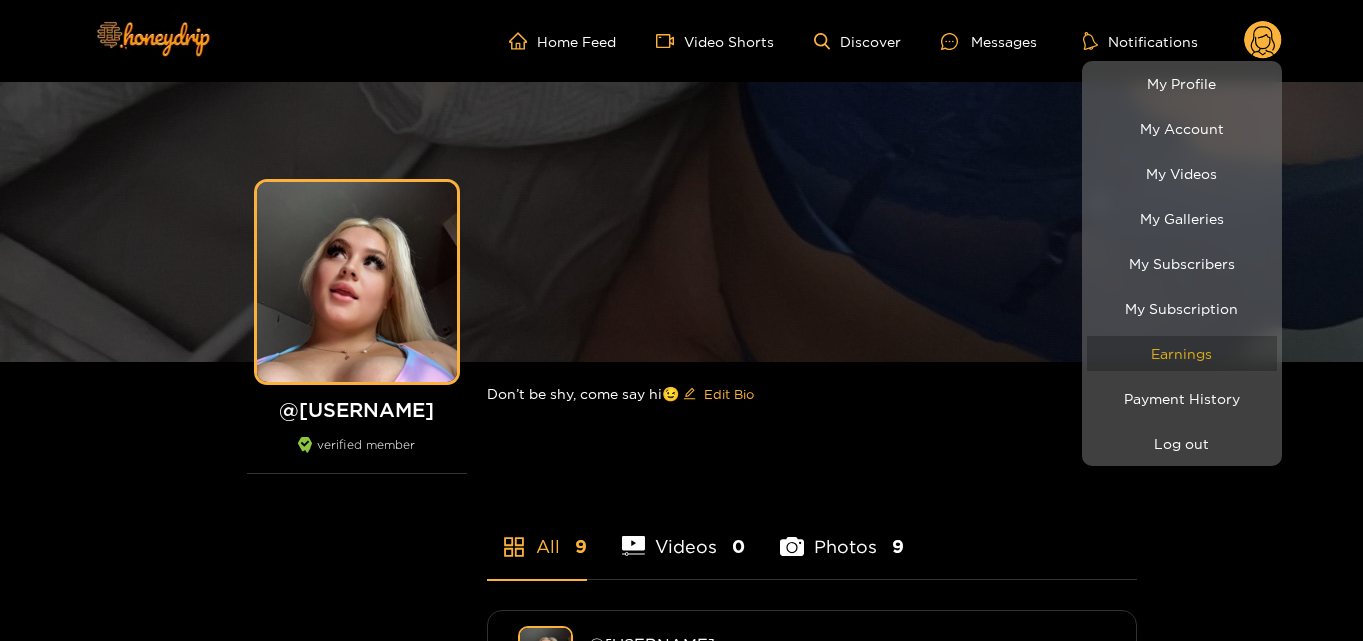click on "Earnings" at bounding box center [1182, 353] 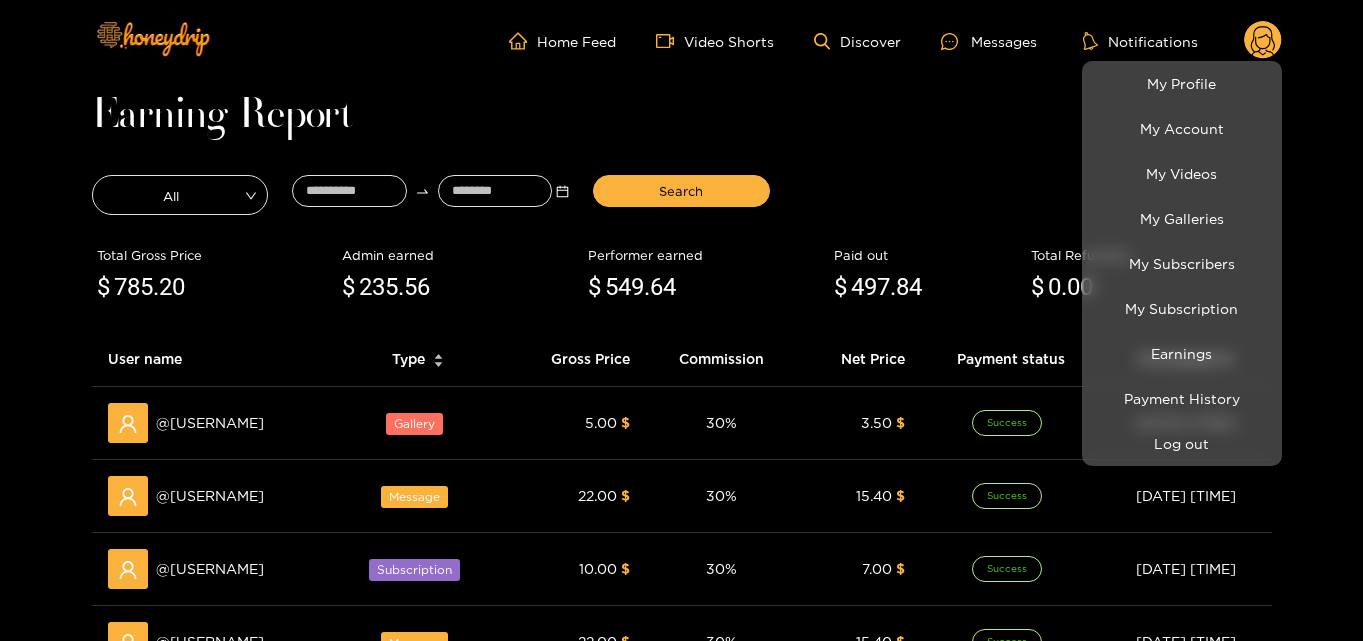 click at bounding box center (681, 320) 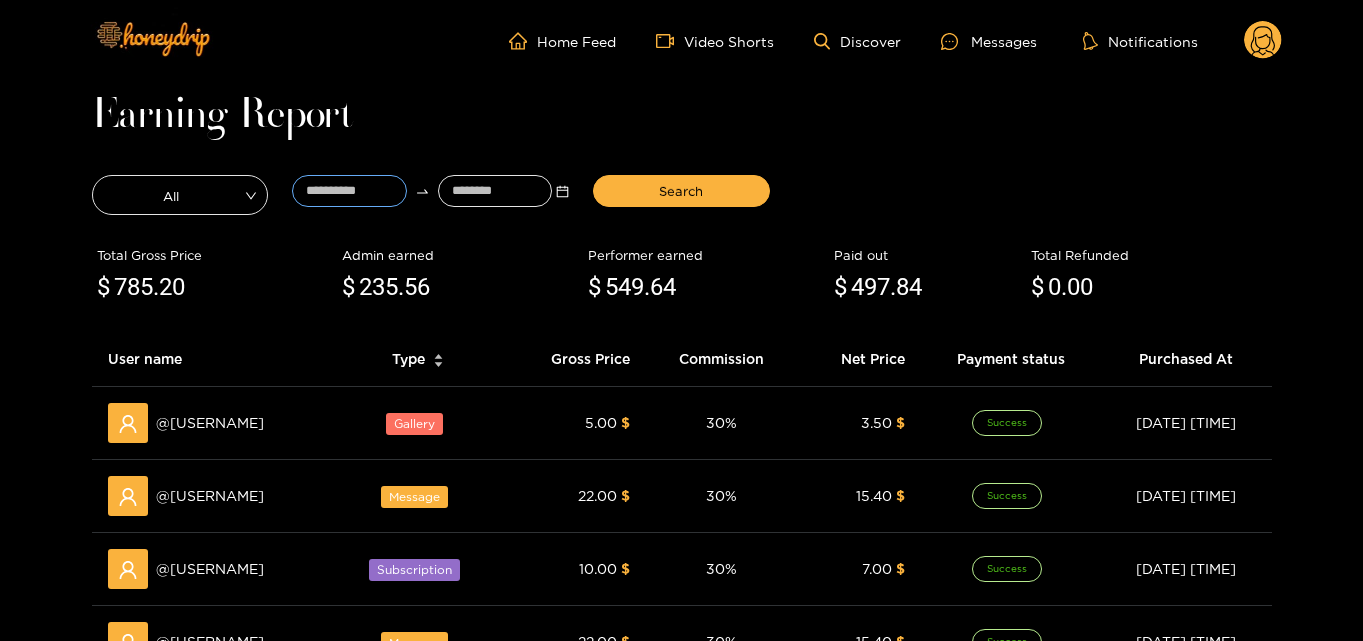 click at bounding box center [349, 191] 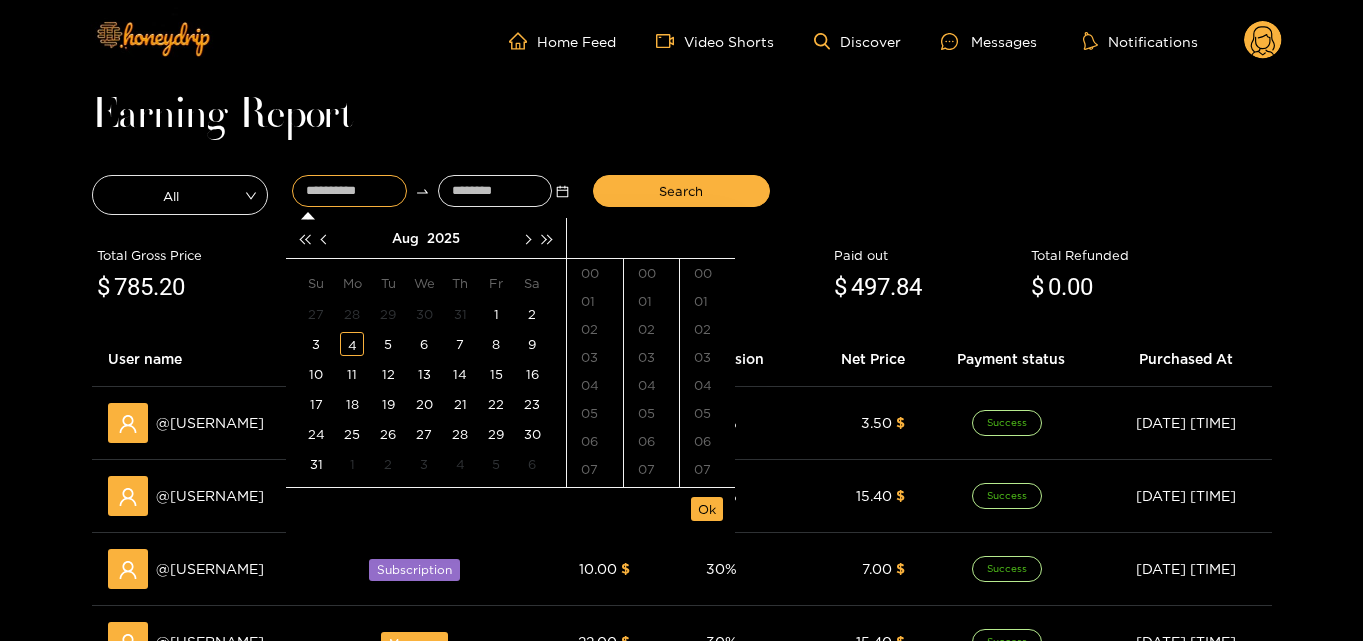 click on "[MONTH] [YEAR]" at bounding box center [426, 238] 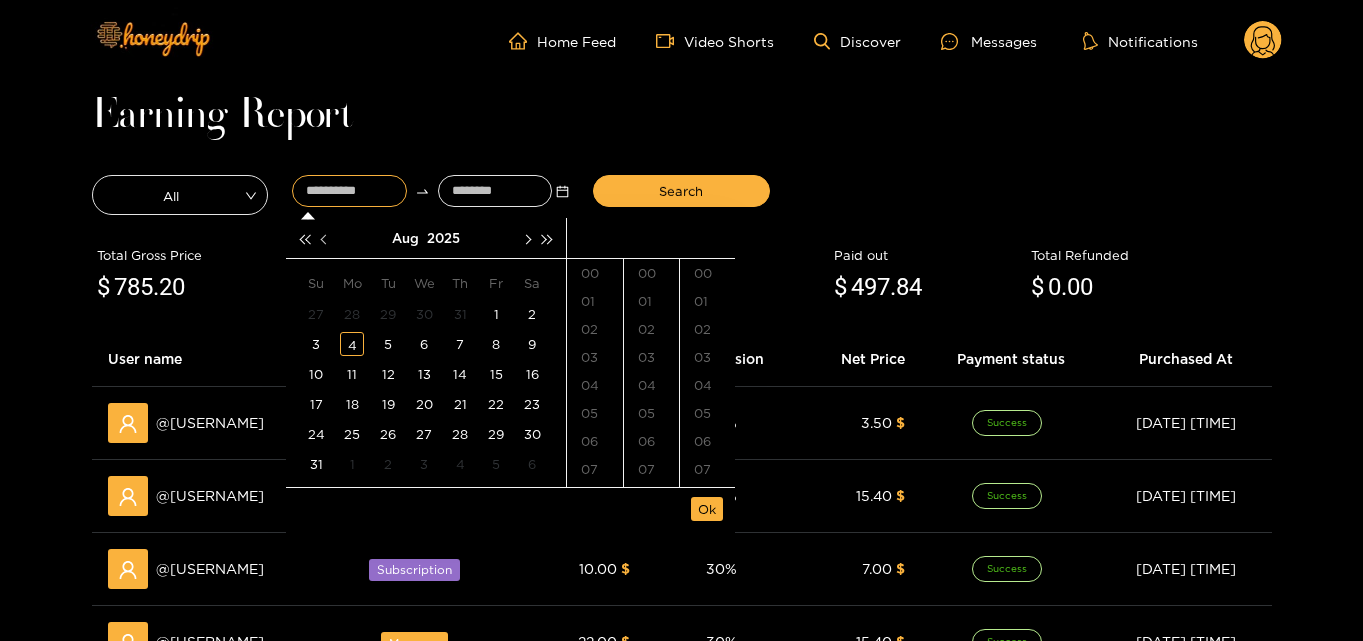 click at bounding box center [325, 239] 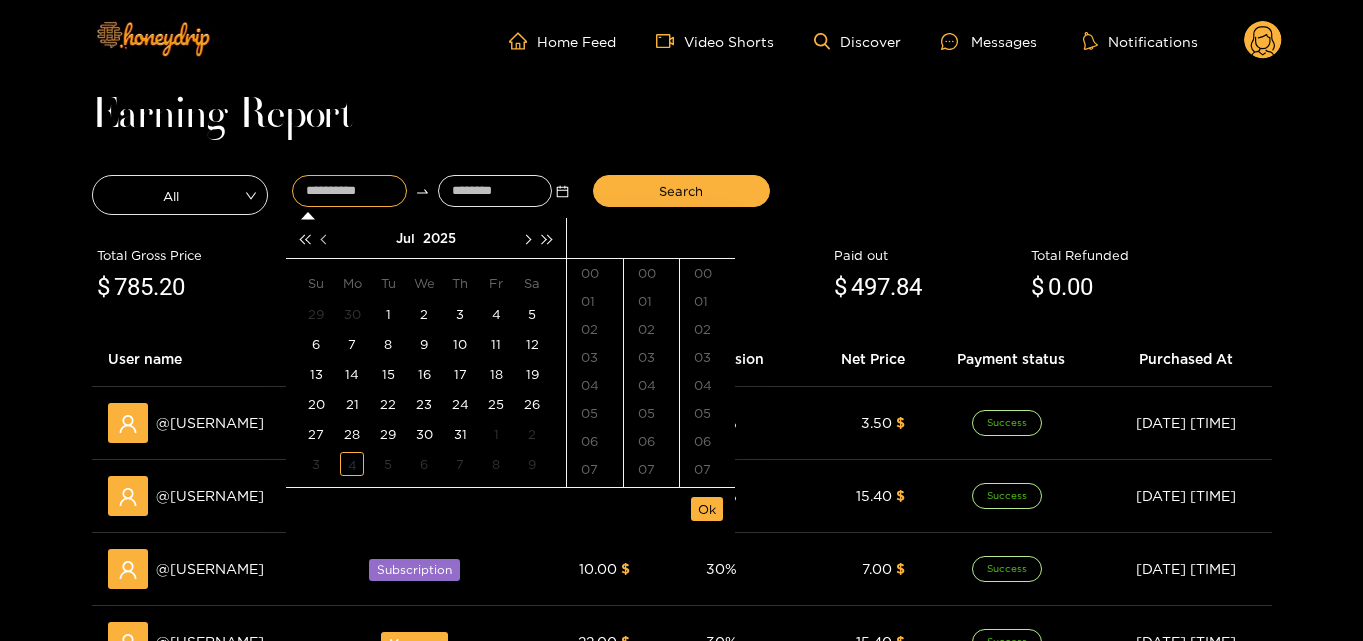 click at bounding box center (325, 239) 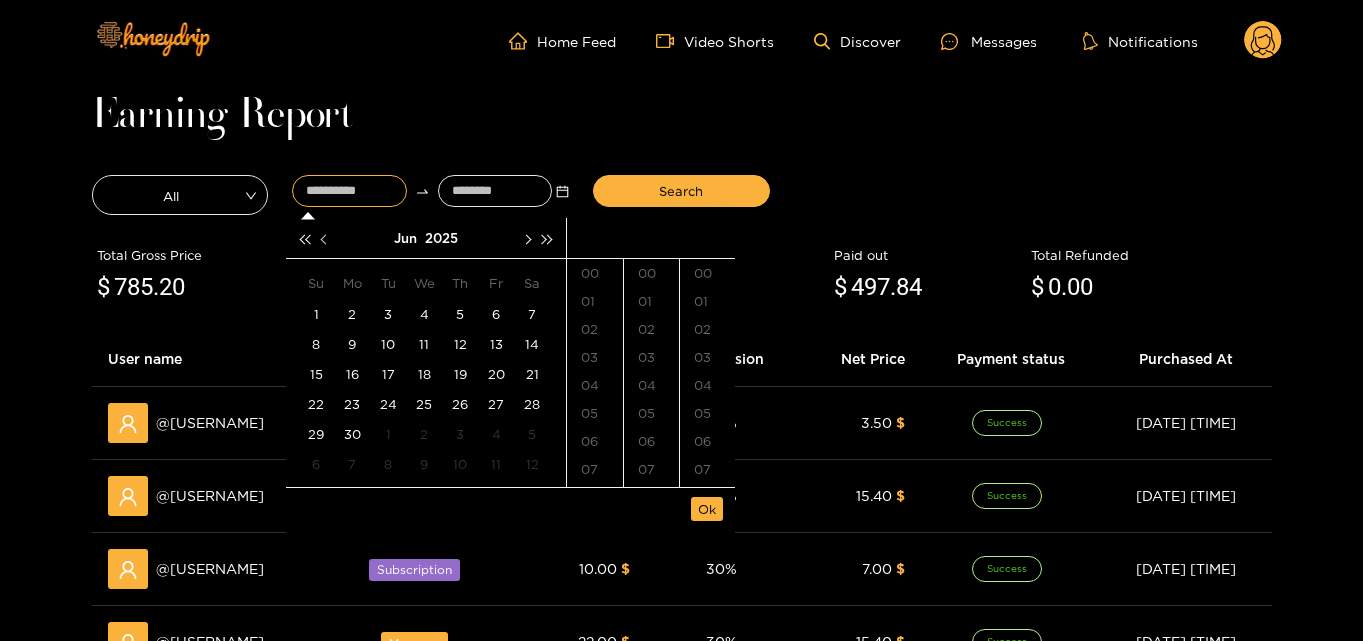 click at bounding box center [325, 239] 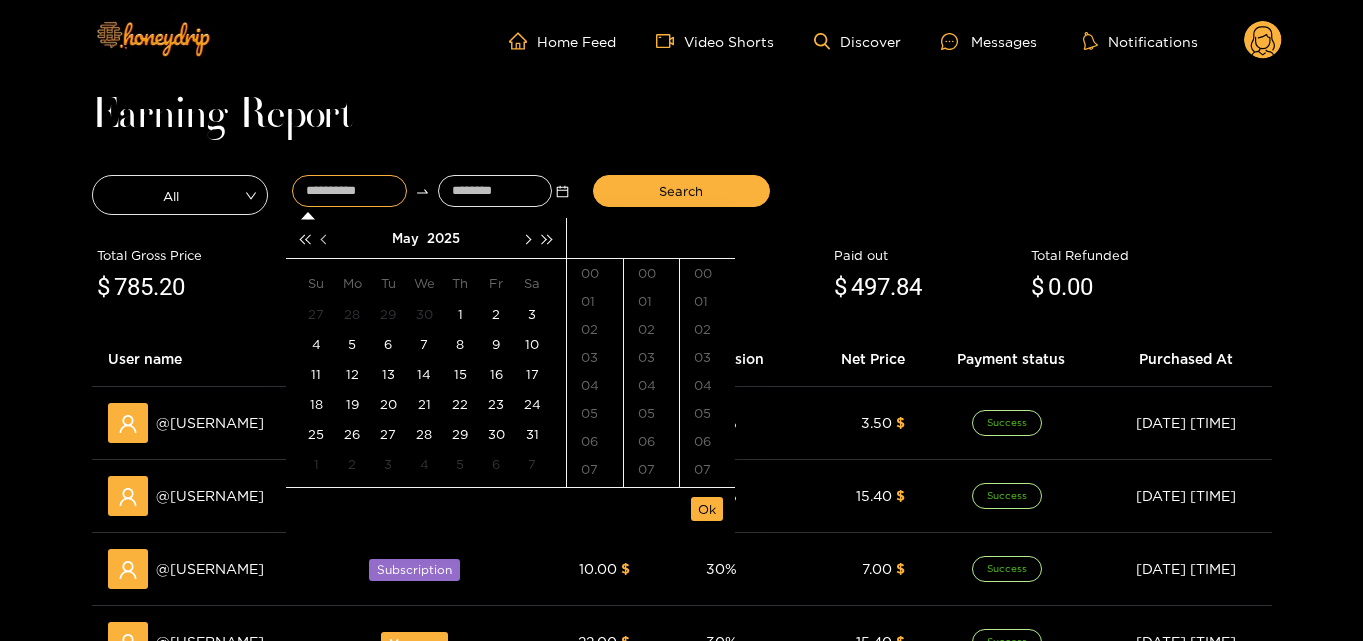click at bounding box center [325, 239] 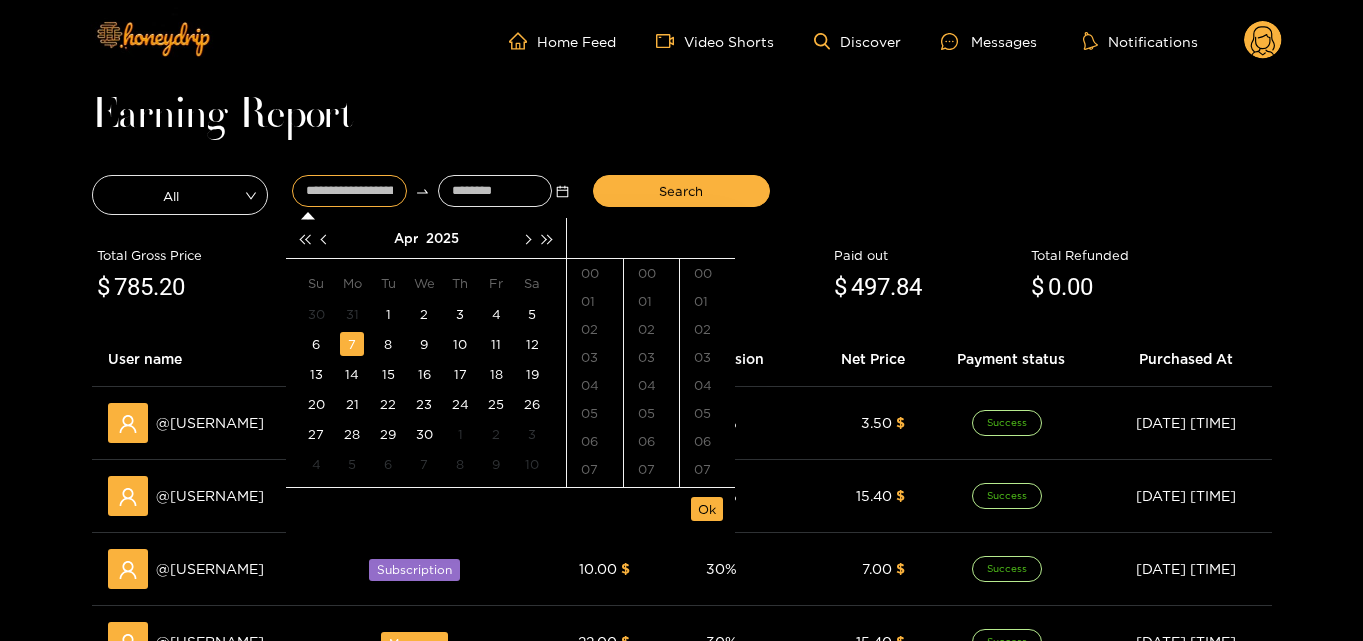 click on "7" at bounding box center (352, 344) 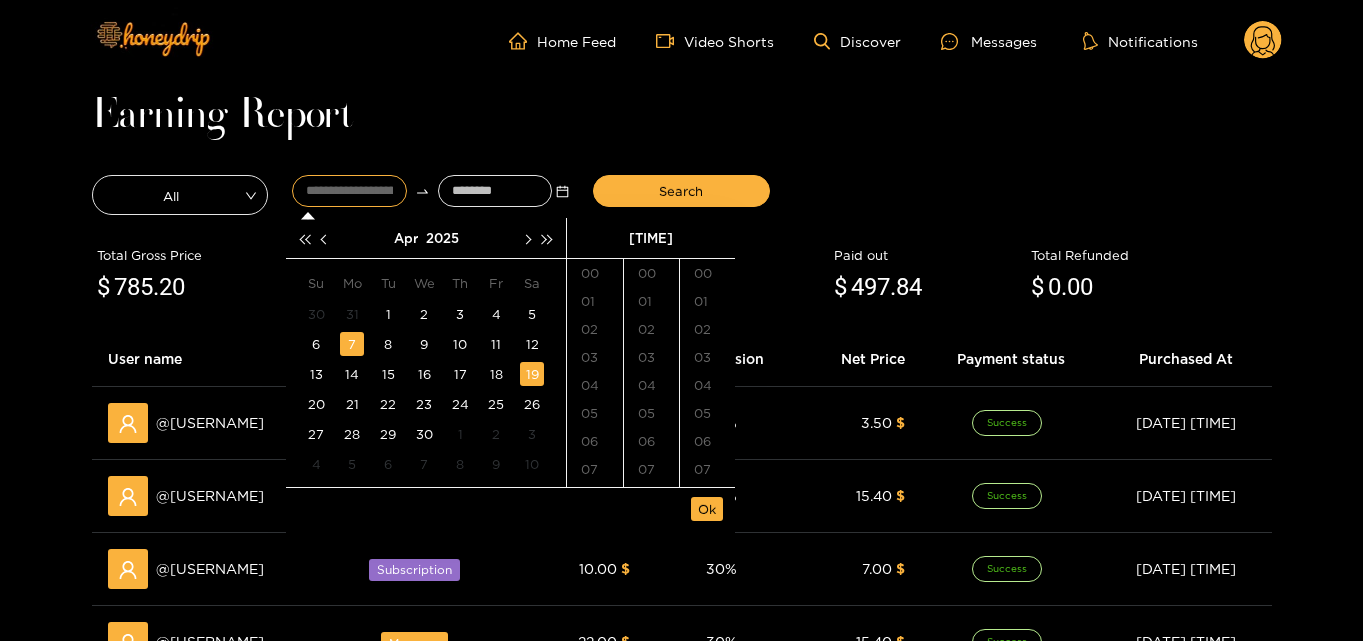 scroll, scrollTop: 168, scrollLeft: 0, axis: vertical 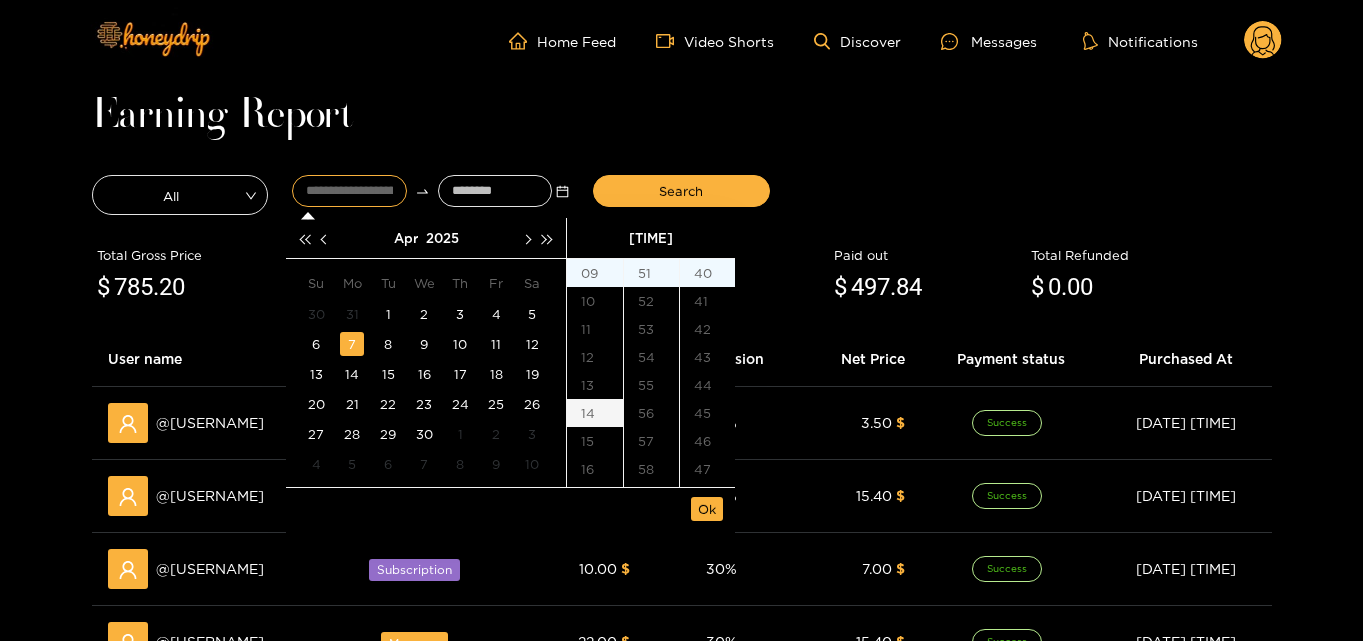 click on "14" at bounding box center (595, 413) 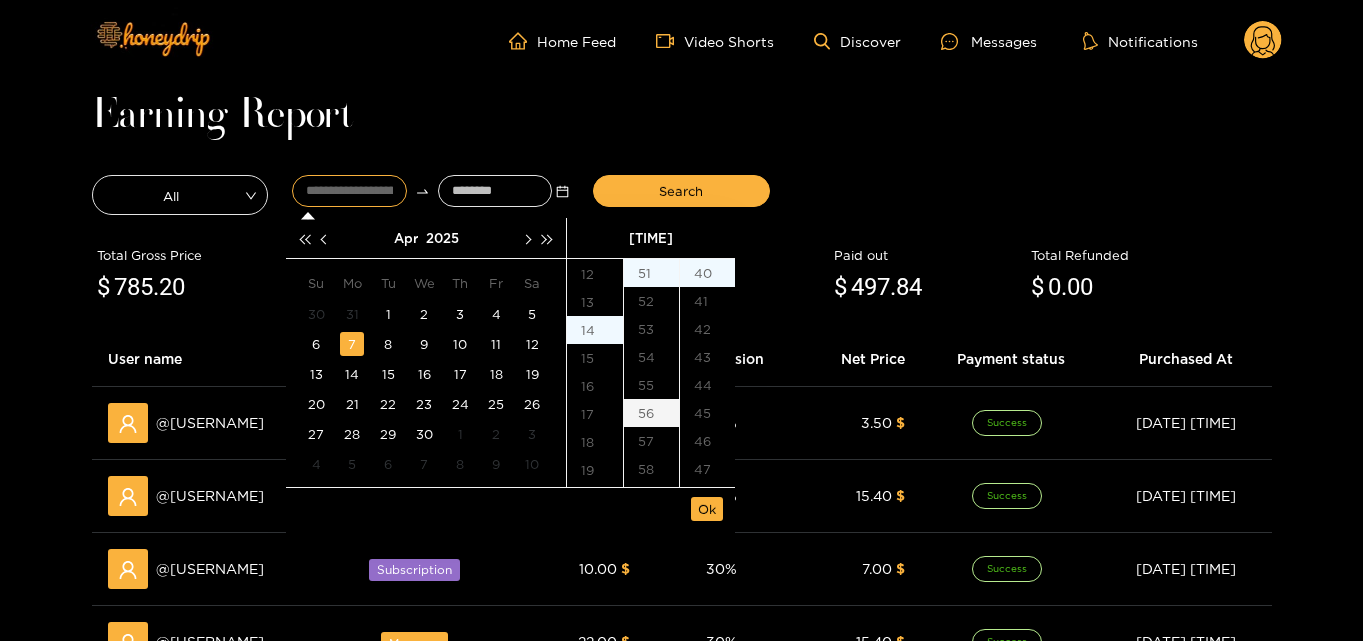 scroll, scrollTop: 392, scrollLeft: 0, axis: vertical 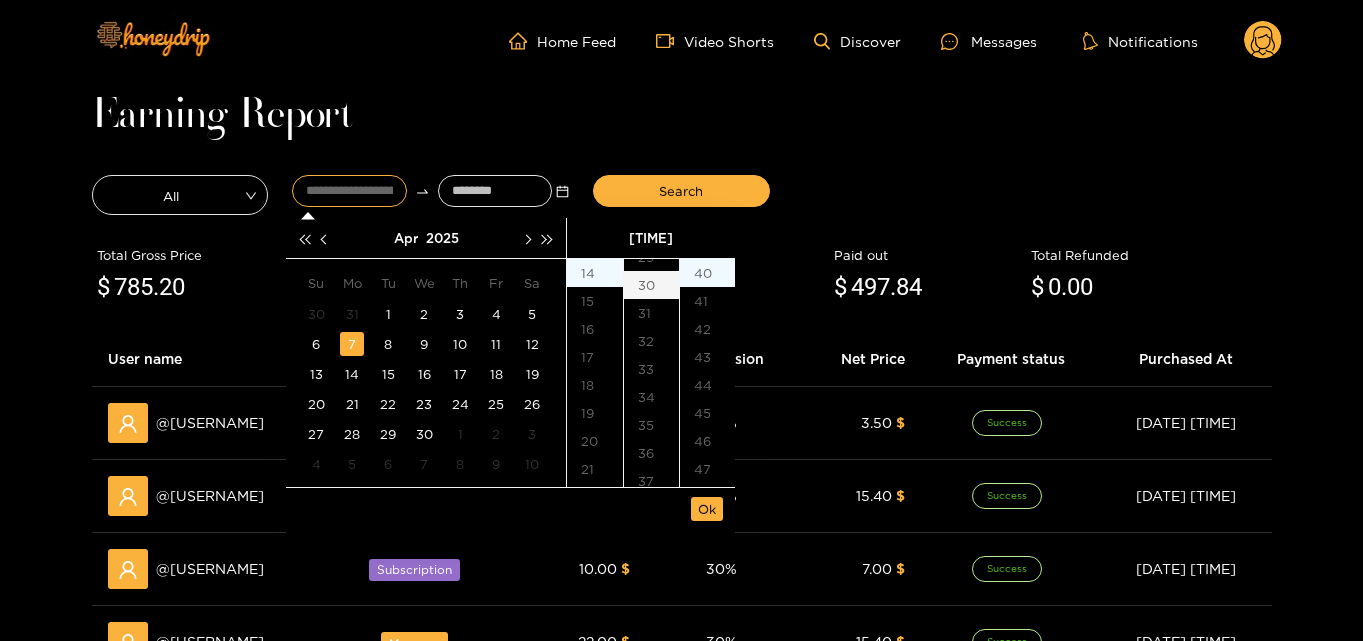 click on "30" at bounding box center (651, 285) 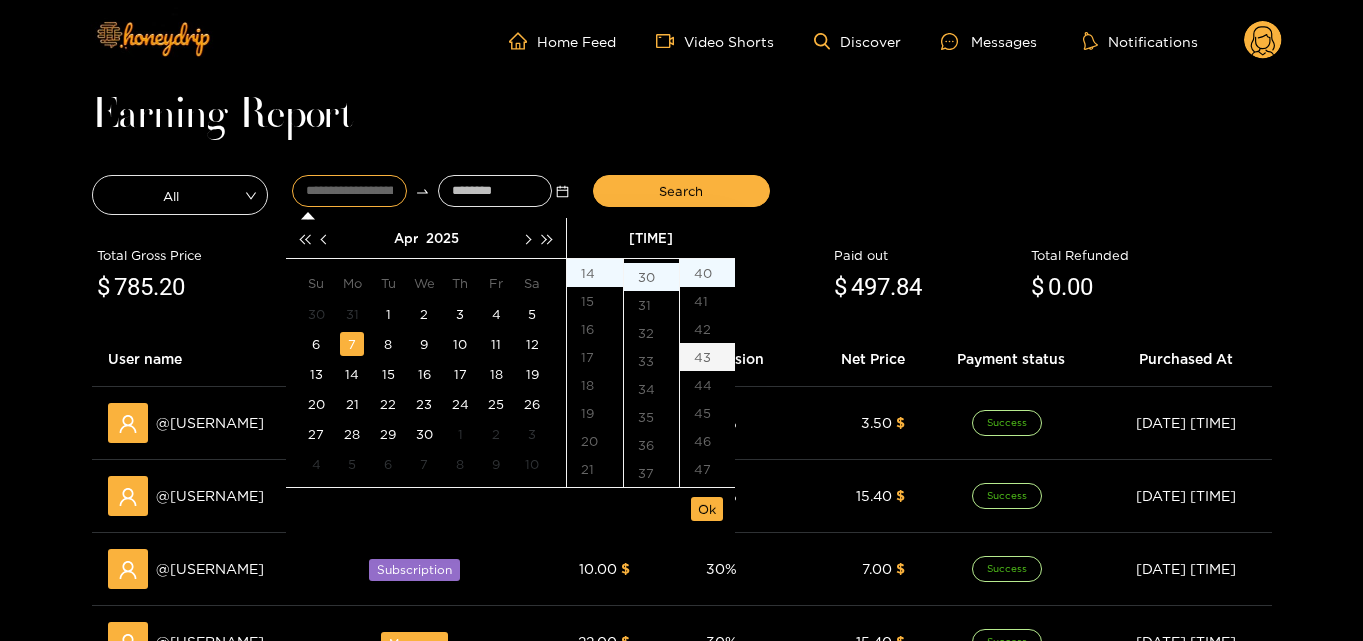 scroll, scrollTop: 840, scrollLeft: 0, axis: vertical 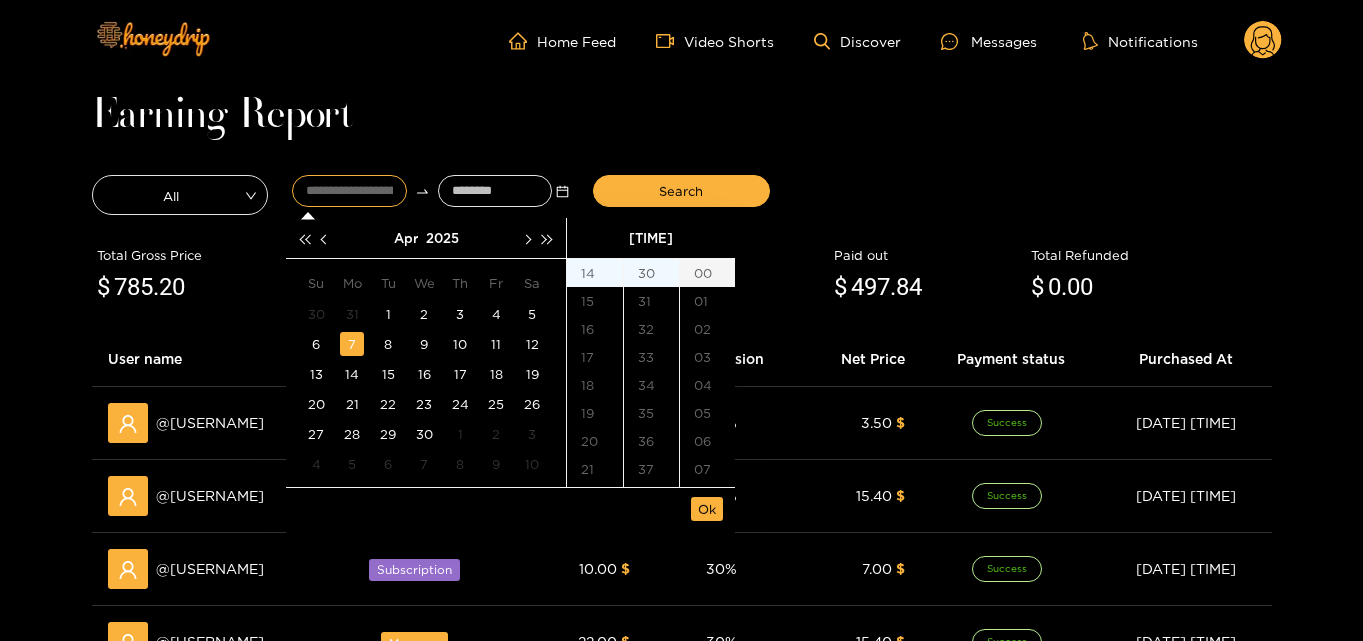 click on "00" at bounding box center (707, 273) 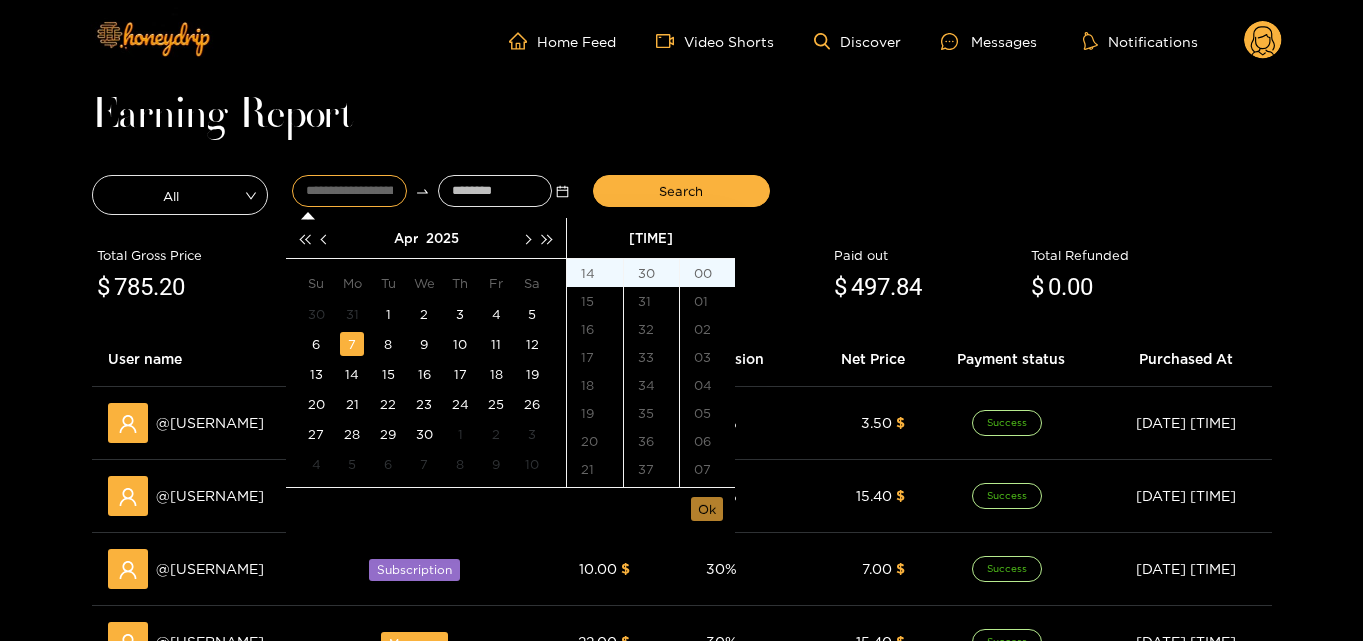 click on "Ok" at bounding box center [707, 509] 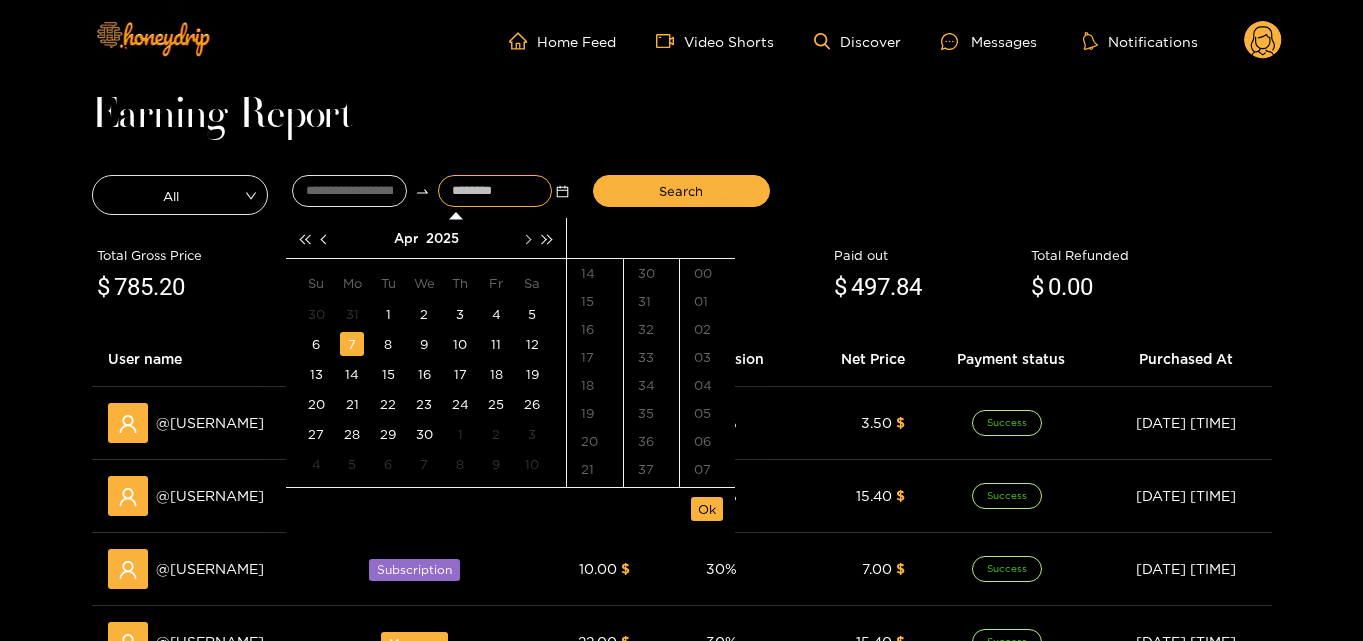 click at bounding box center [526, 238] 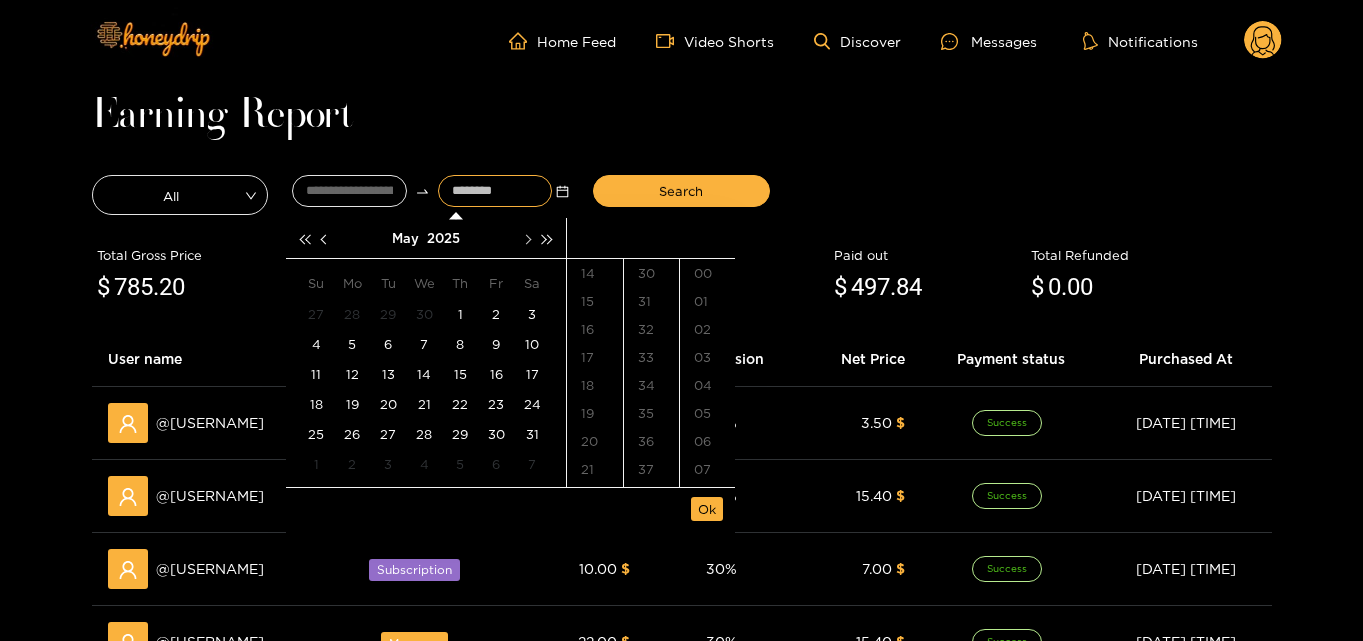 click at bounding box center [526, 238] 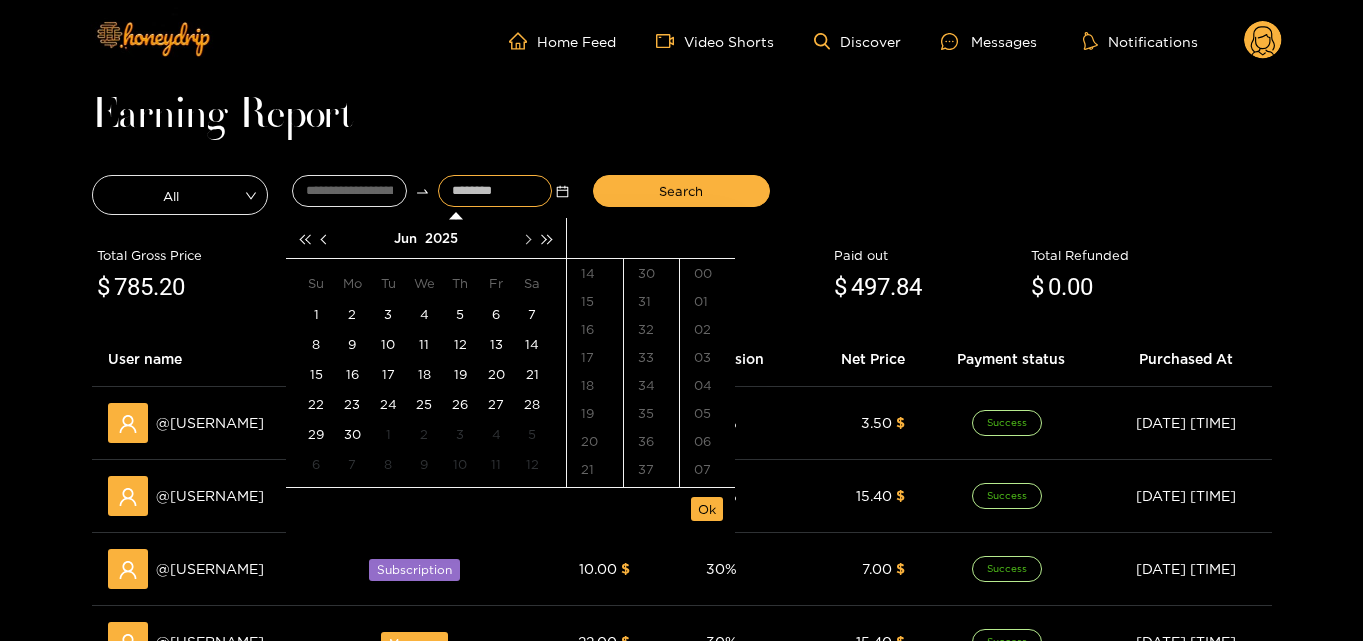 click at bounding box center [526, 238] 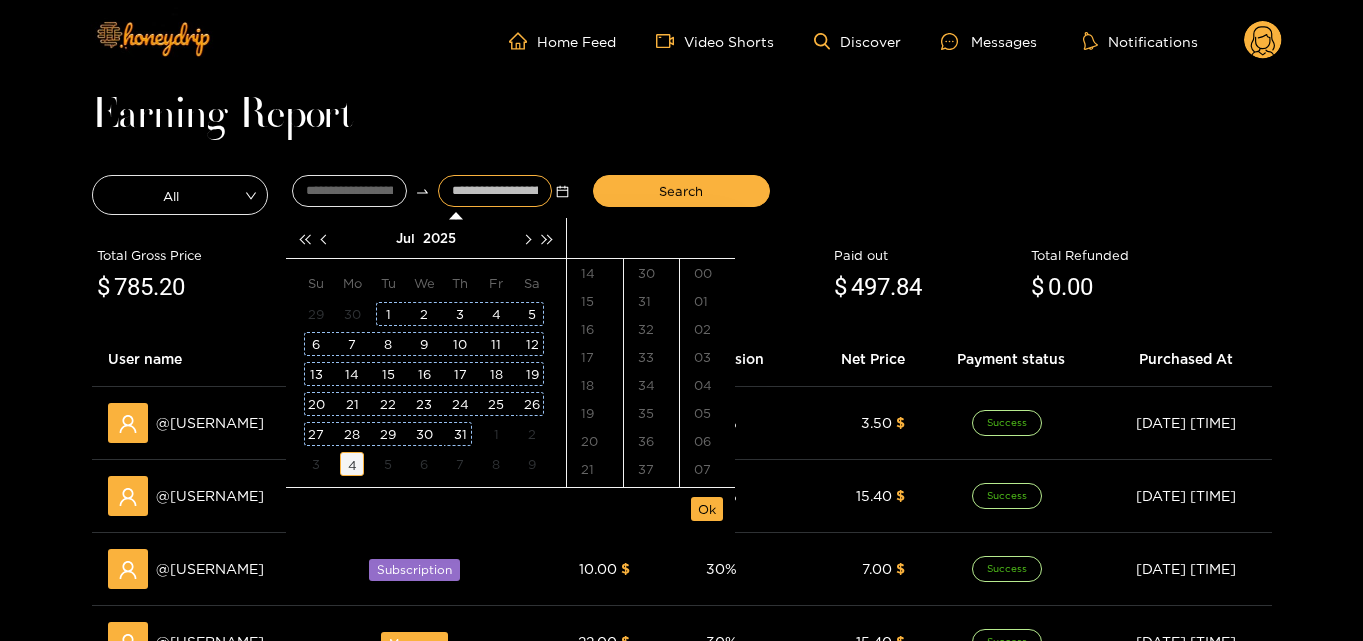 click on "4" at bounding box center [352, 464] 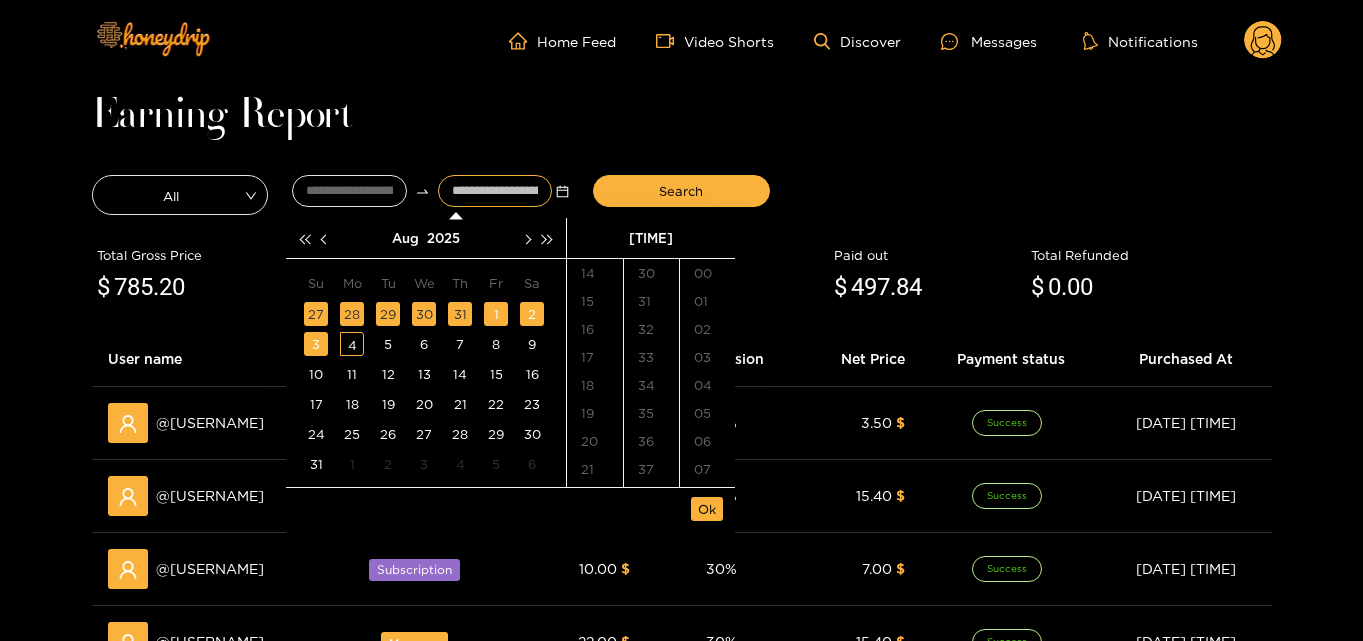 scroll, scrollTop: 298, scrollLeft: 0, axis: vertical 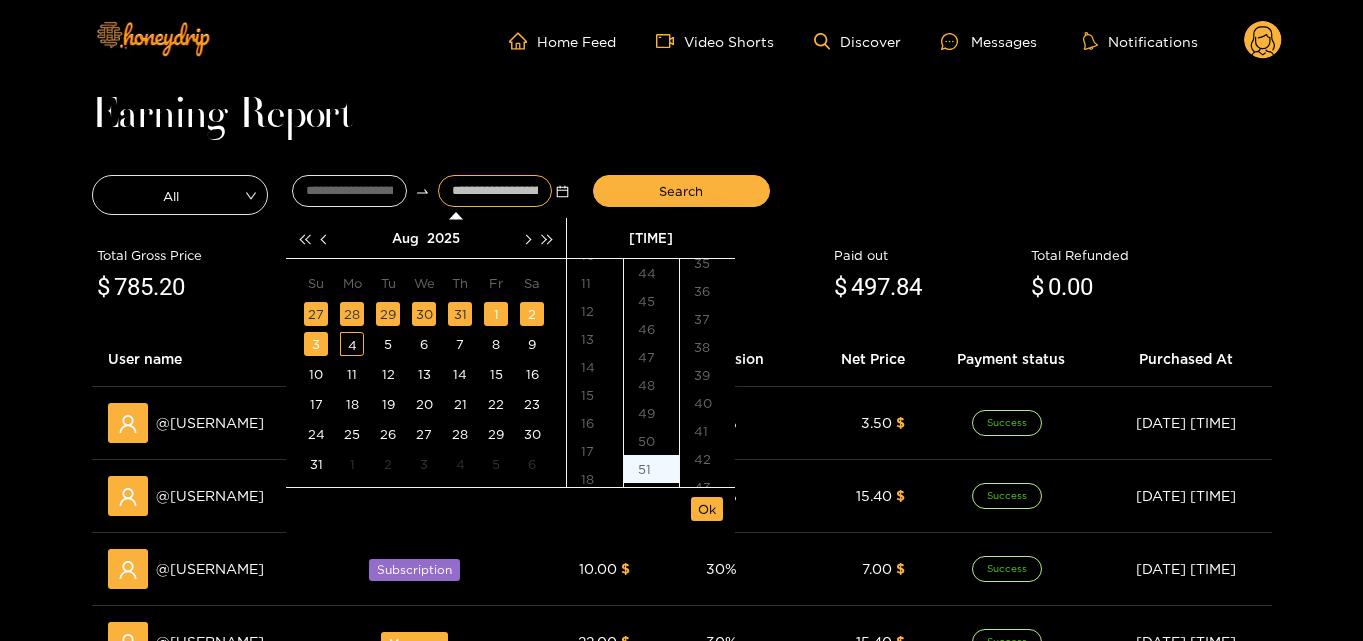 type on "**********" 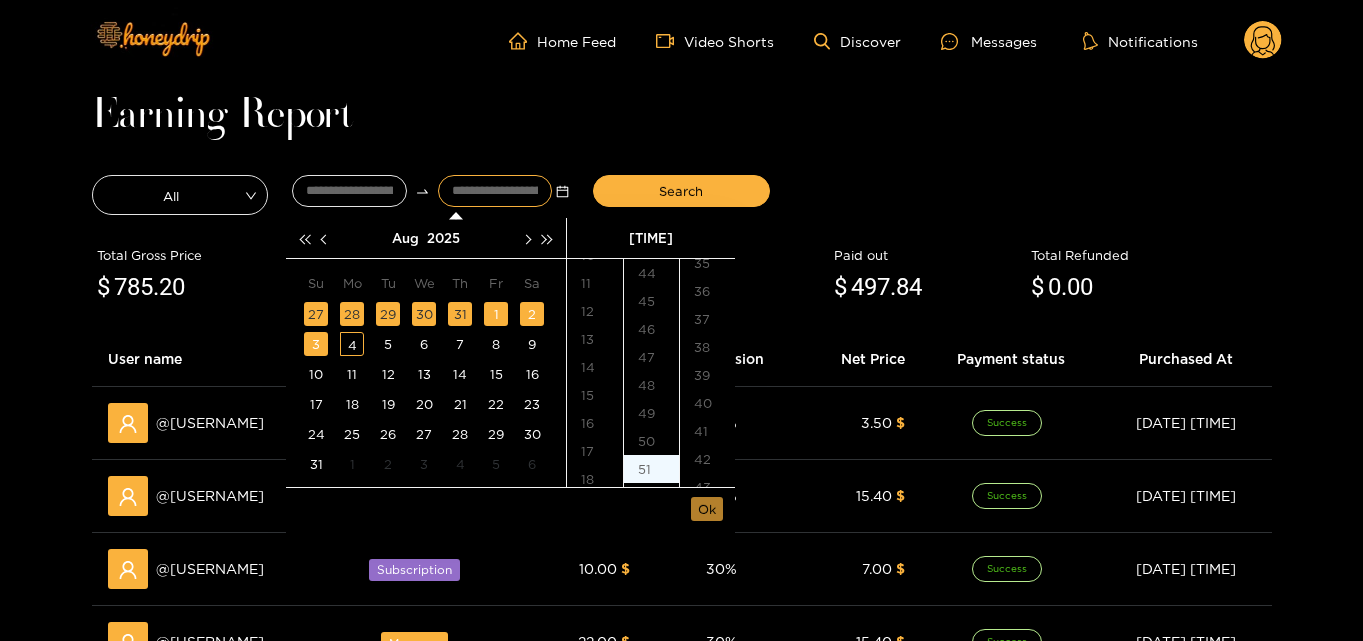 scroll, scrollTop: 252, scrollLeft: 0, axis: vertical 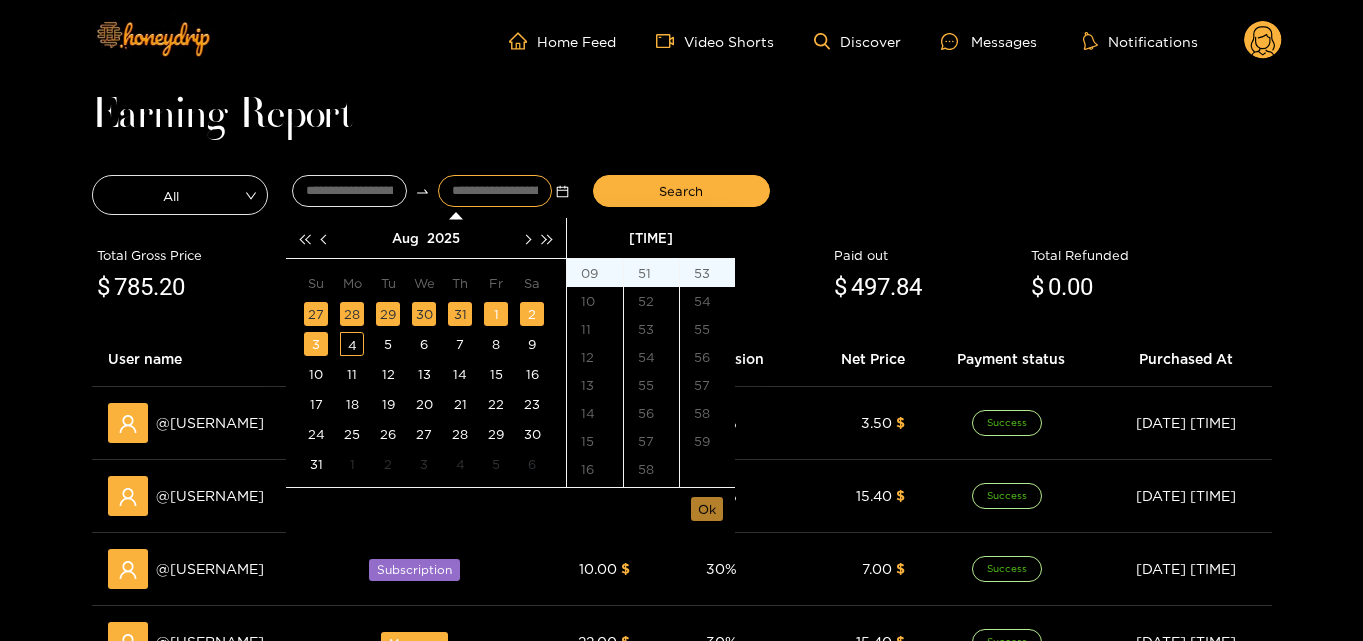 click on "Ok" at bounding box center [707, 509] 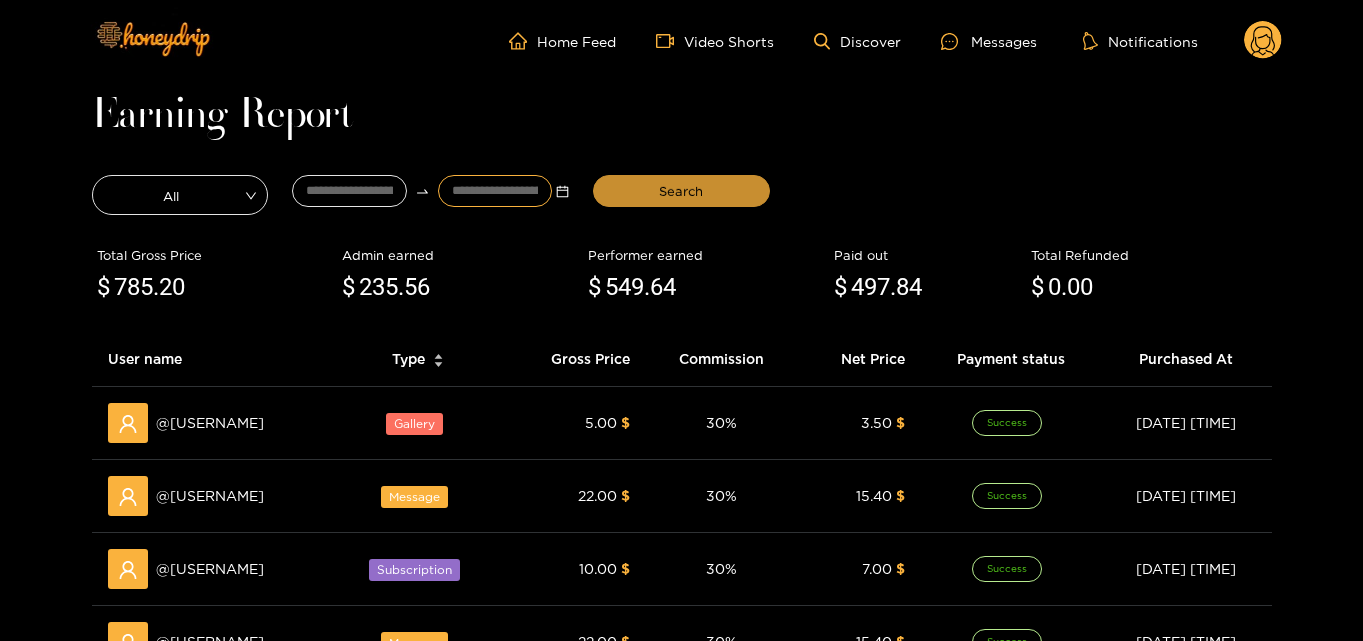 click on "Search" at bounding box center [681, 191] 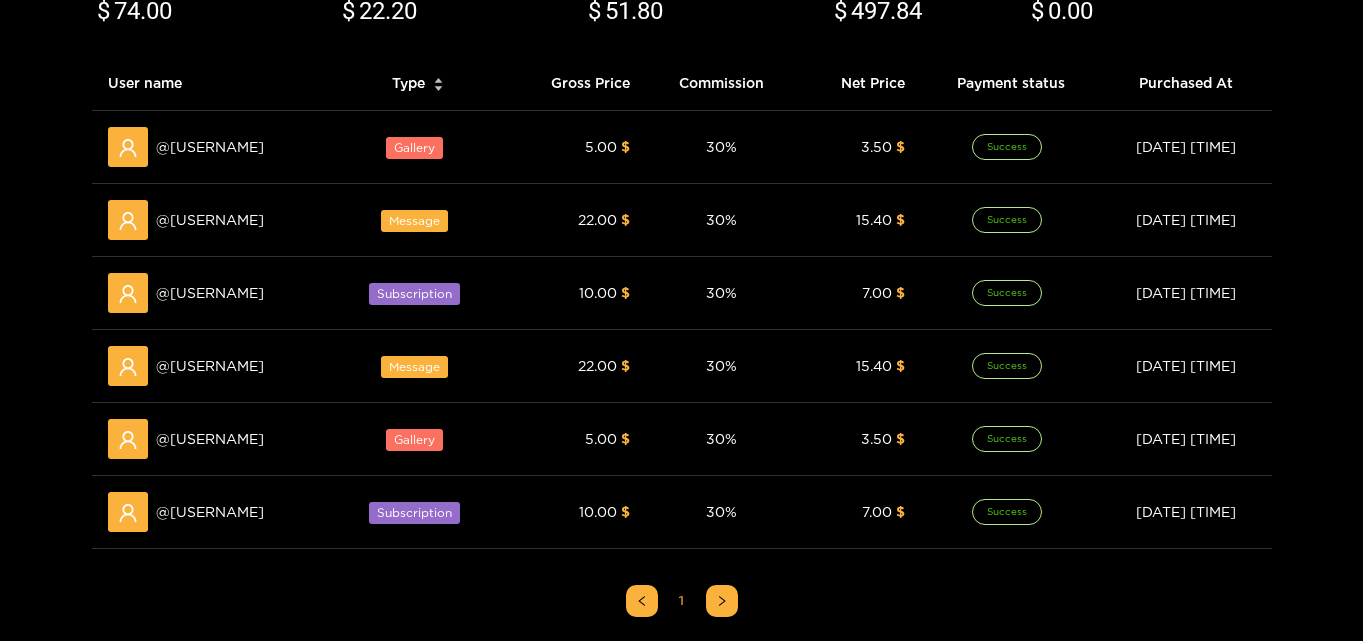 scroll, scrollTop: 0, scrollLeft: 0, axis: both 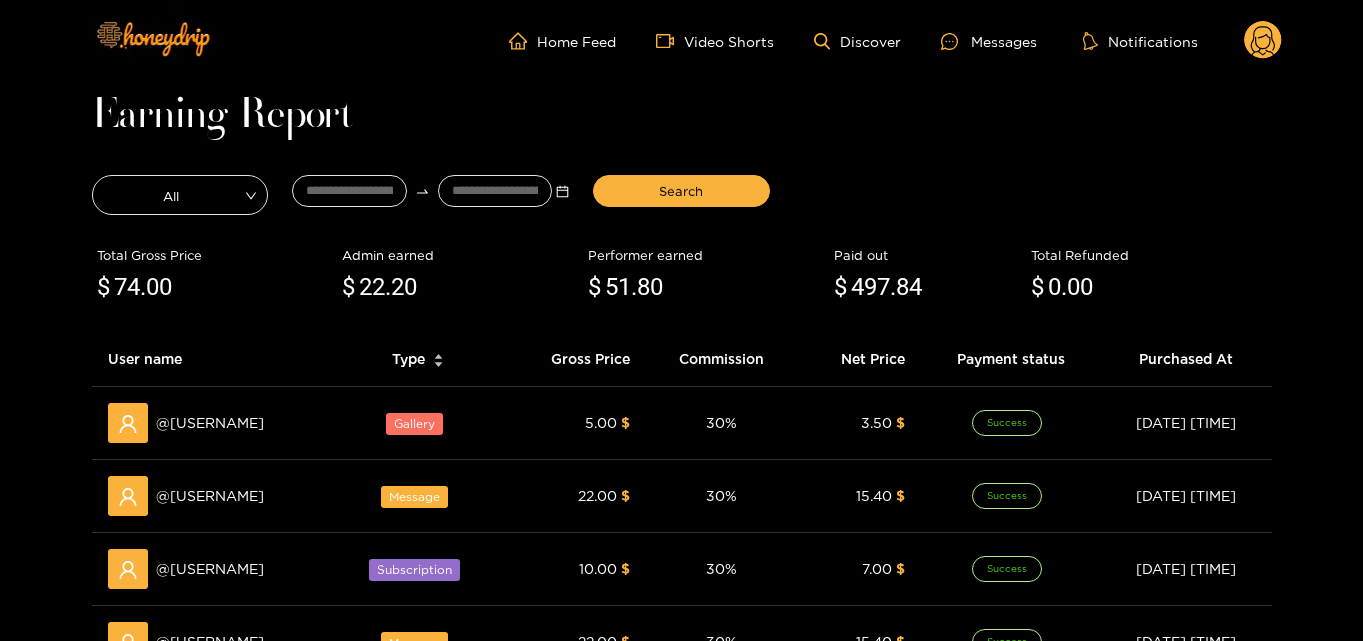 click on "Home Feed Video Shorts Discover Messages  Notifications 0 videos discover messages profile" at bounding box center [682, 41] 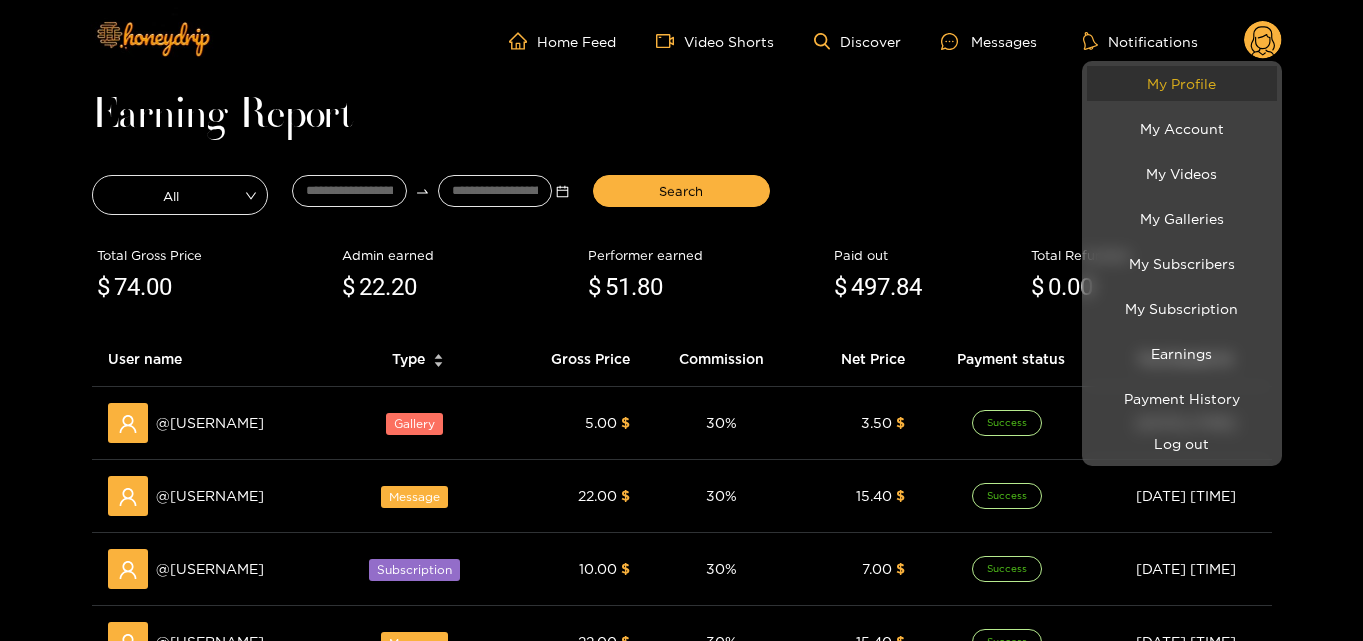 click on "My Profile" at bounding box center [1182, 83] 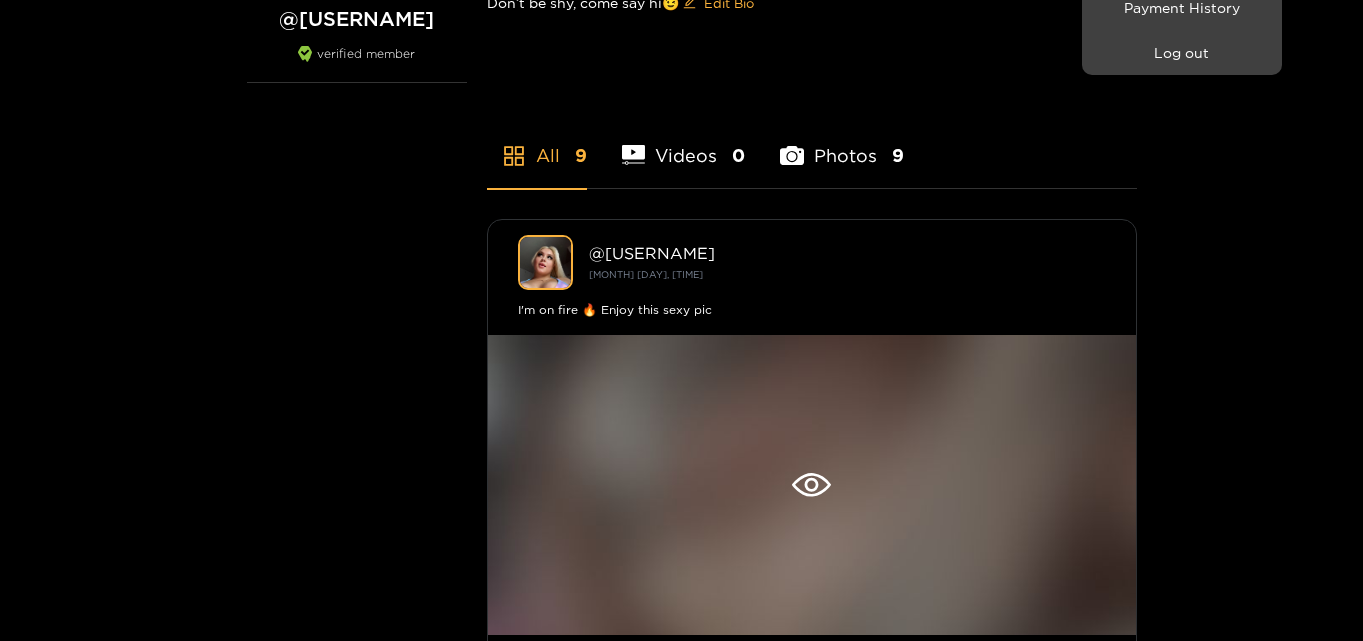 scroll, scrollTop: 400, scrollLeft: 0, axis: vertical 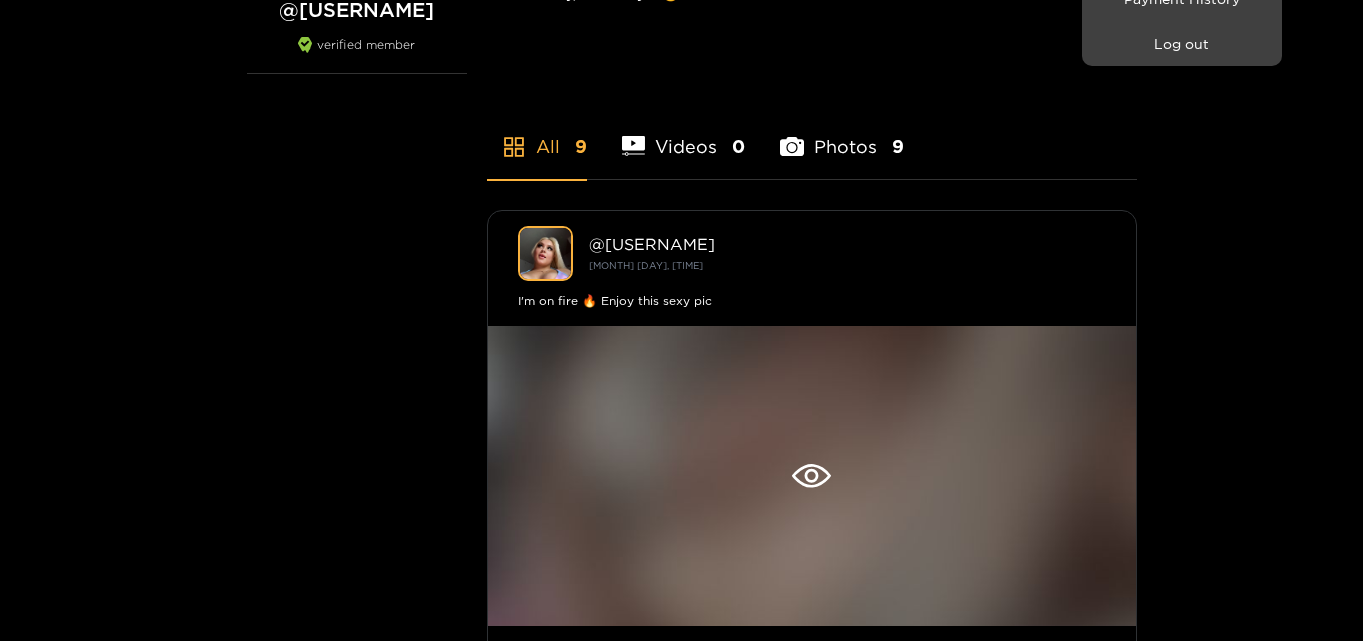 click at bounding box center [681, 320] 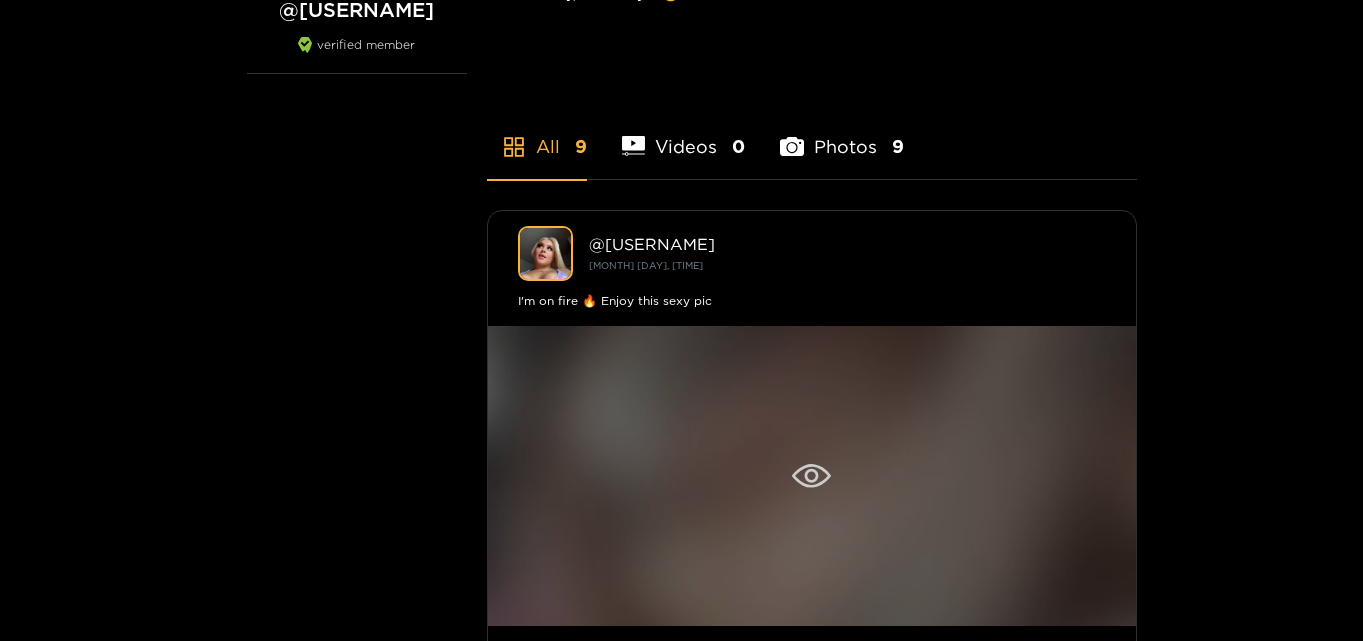 click 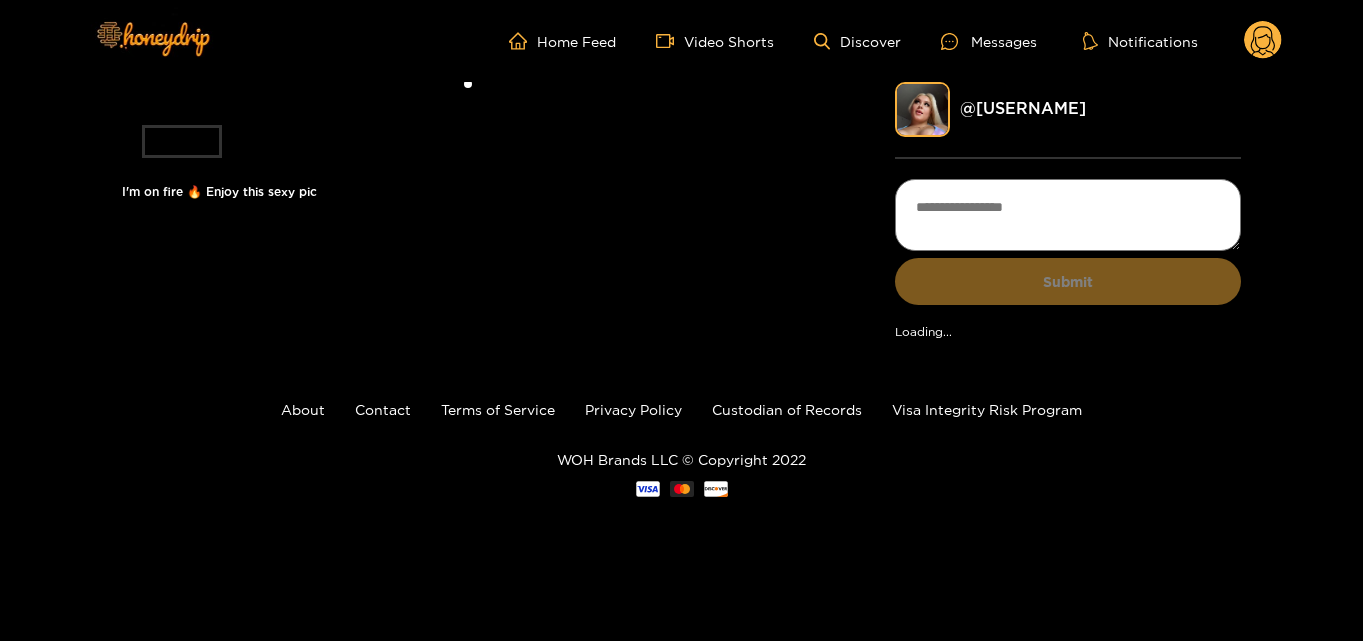 scroll, scrollTop: 0, scrollLeft: 0, axis: both 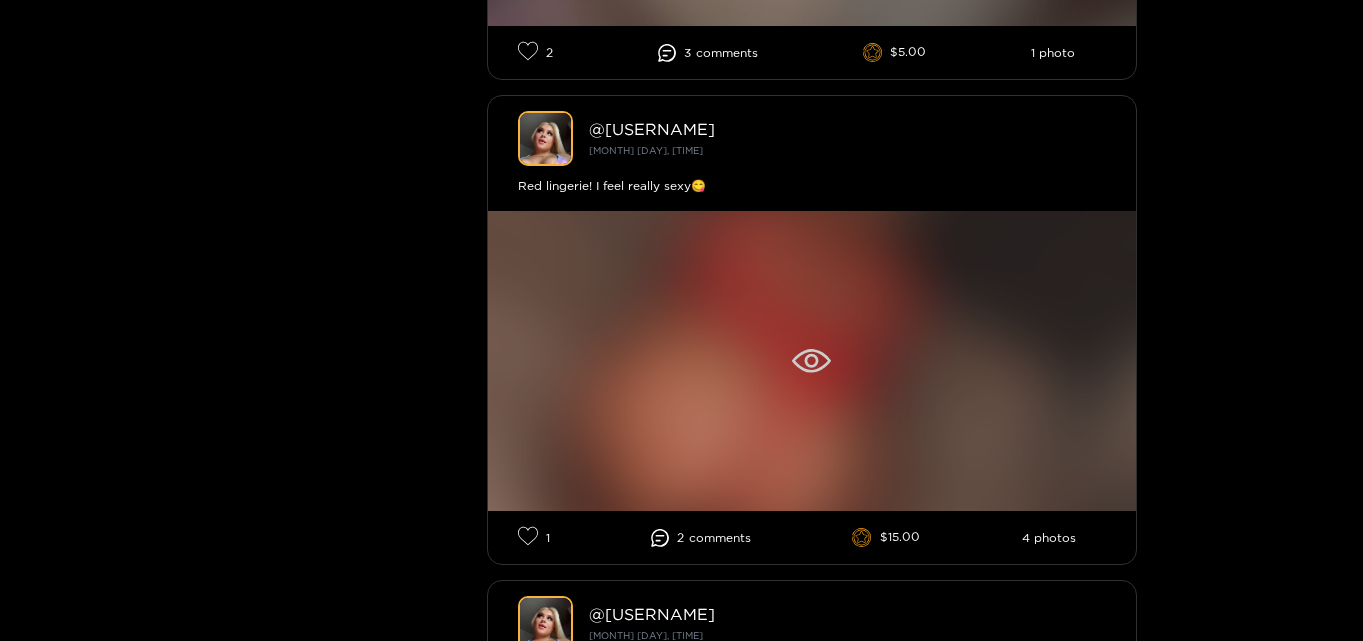 click 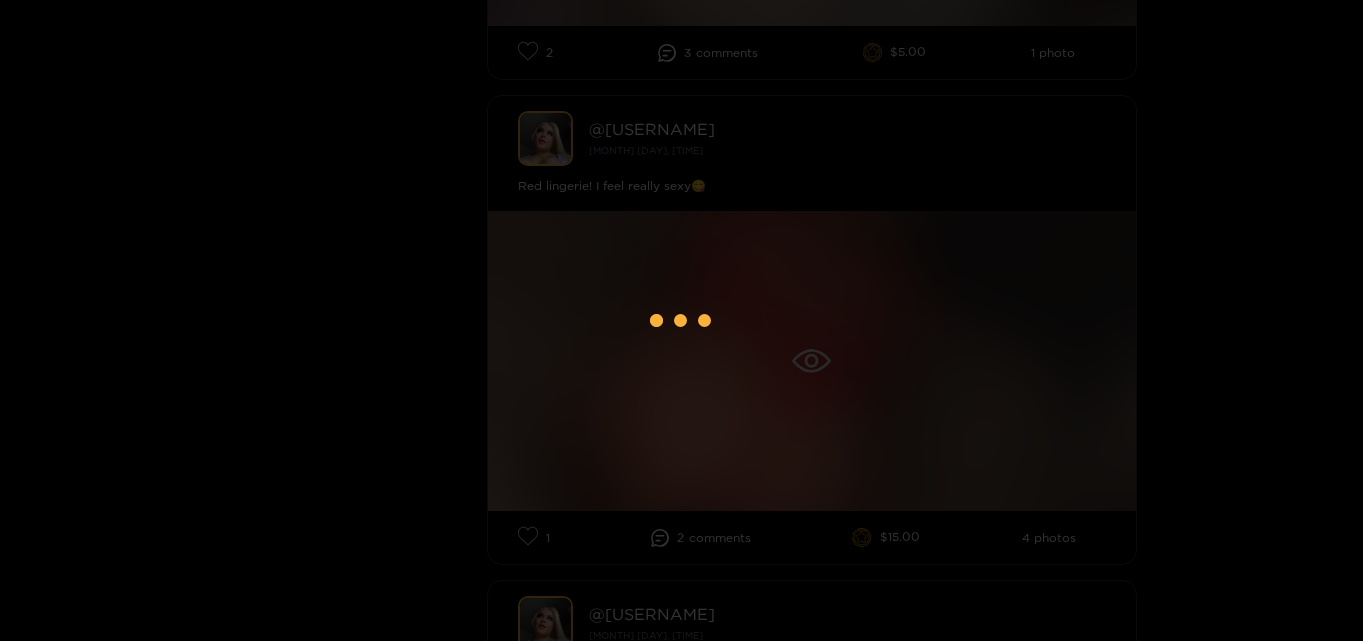 scroll, scrollTop: 0, scrollLeft: 0, axis: both 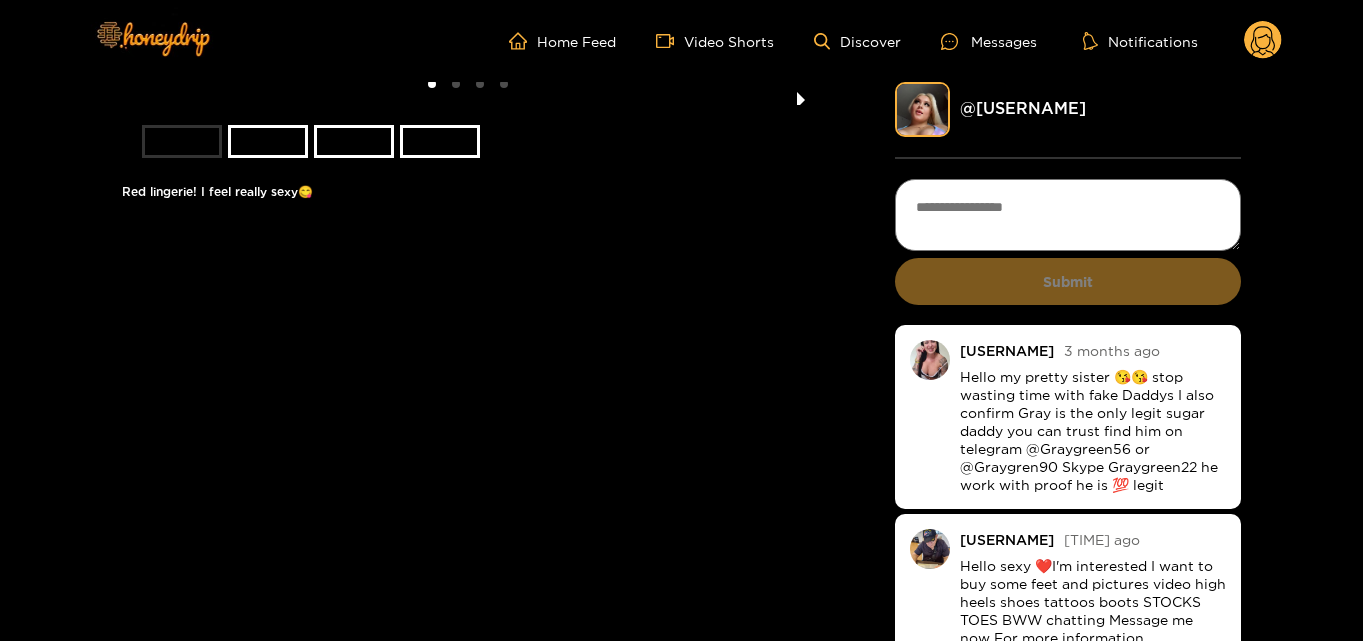 click at bounding box center [801, 93] 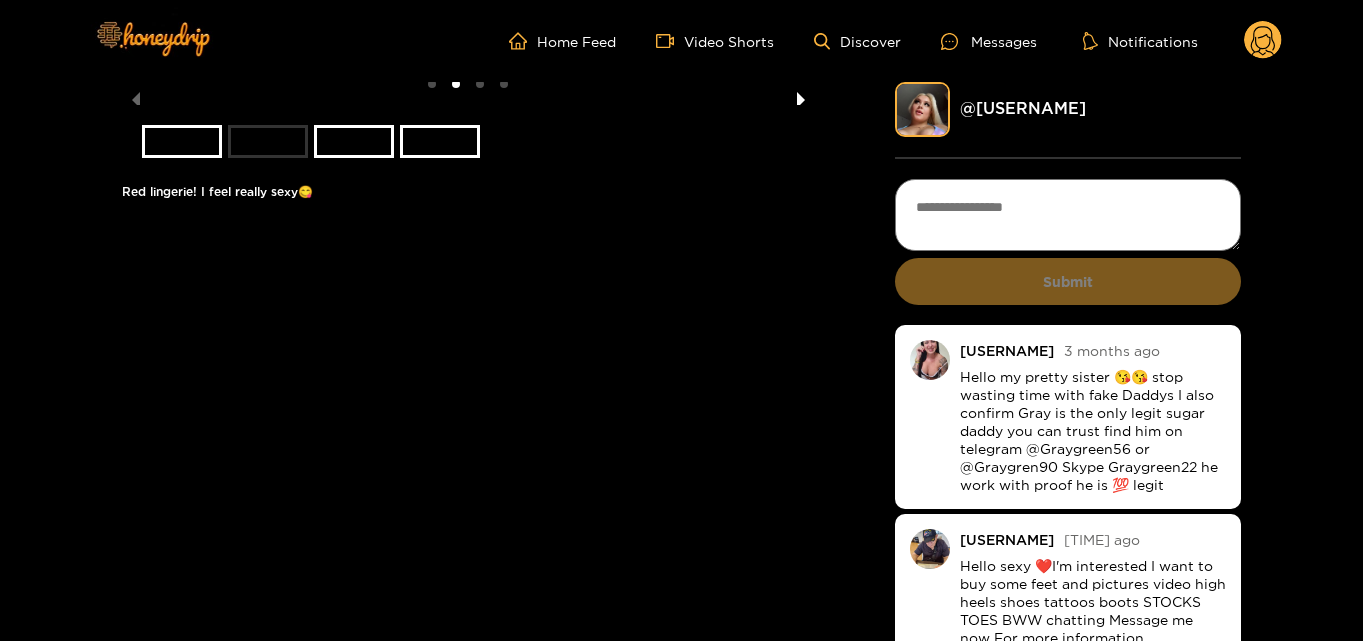 click at bounding box center [801, 93] 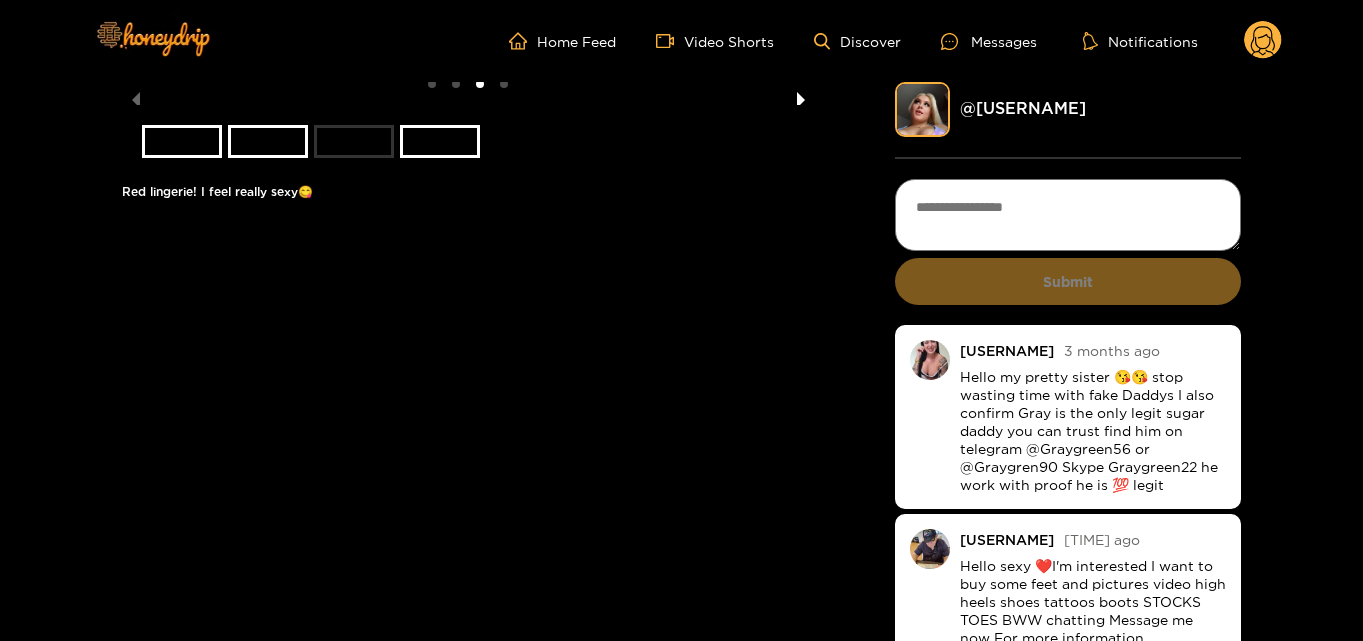click at bounding box center [801, 93] 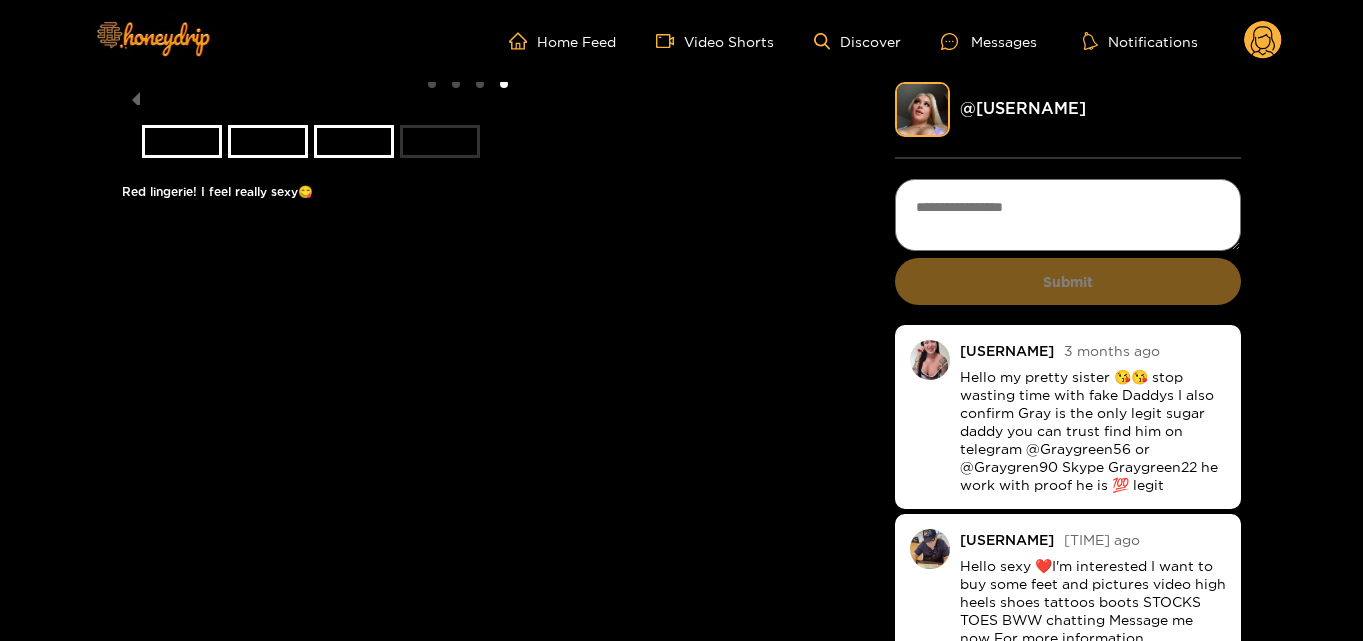 click 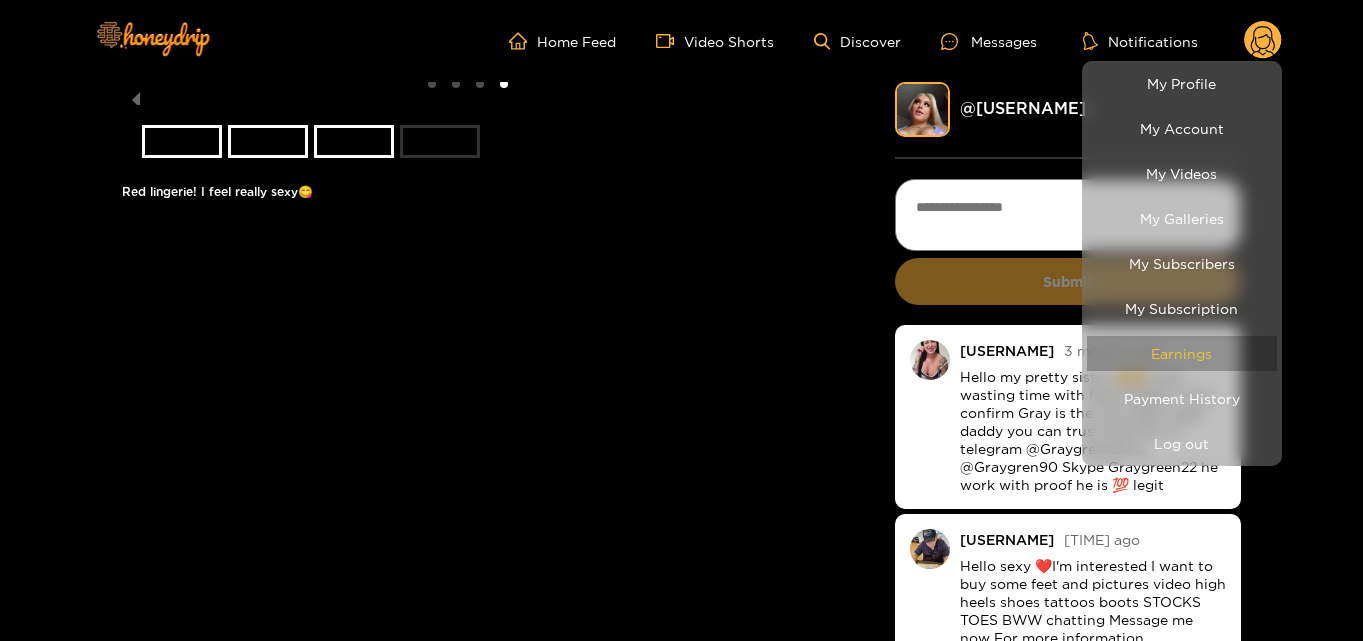 click on "Earnings" at bounding box center (1182, 353) 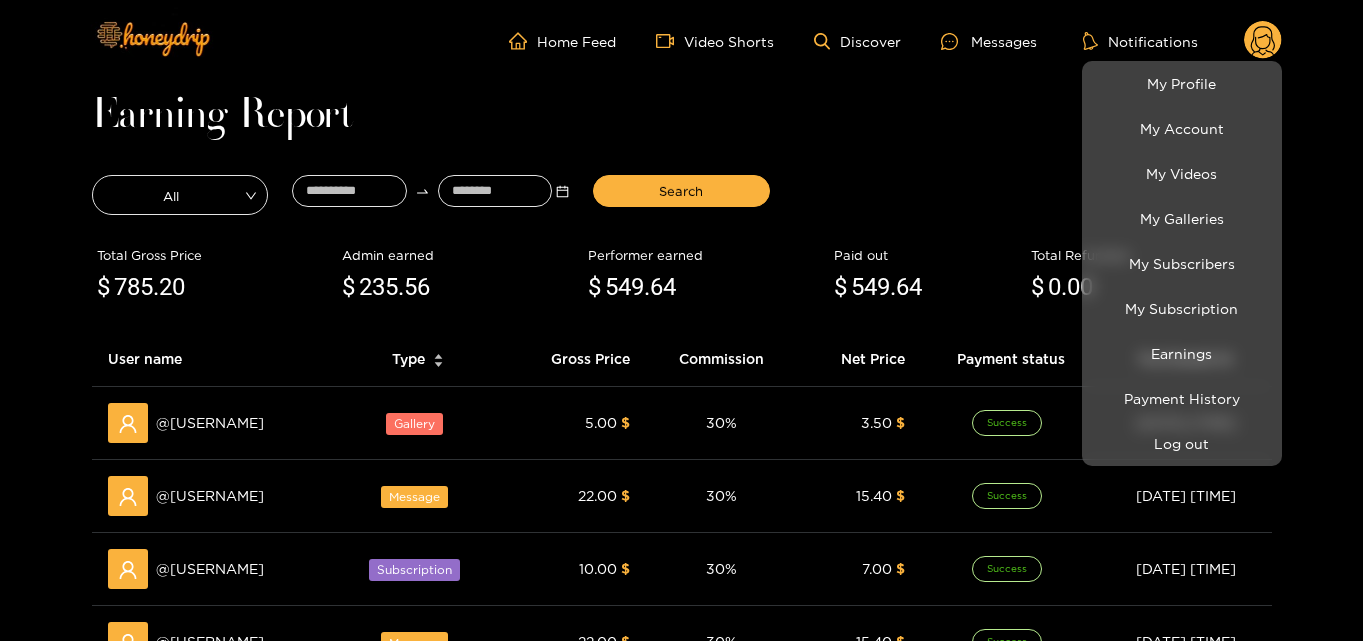 click at bounding box center (681, 320) 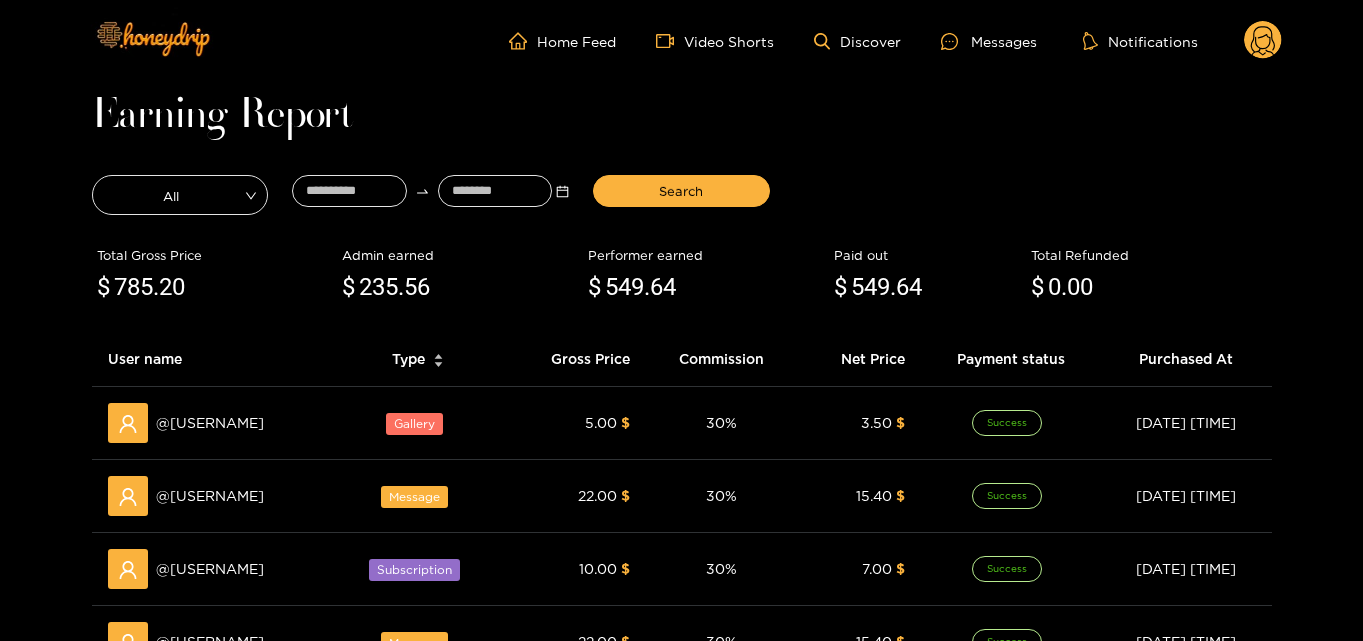 click on "Home Feed Video Shorts Discover Messages  Notifications" at bounding box center (895, 41) 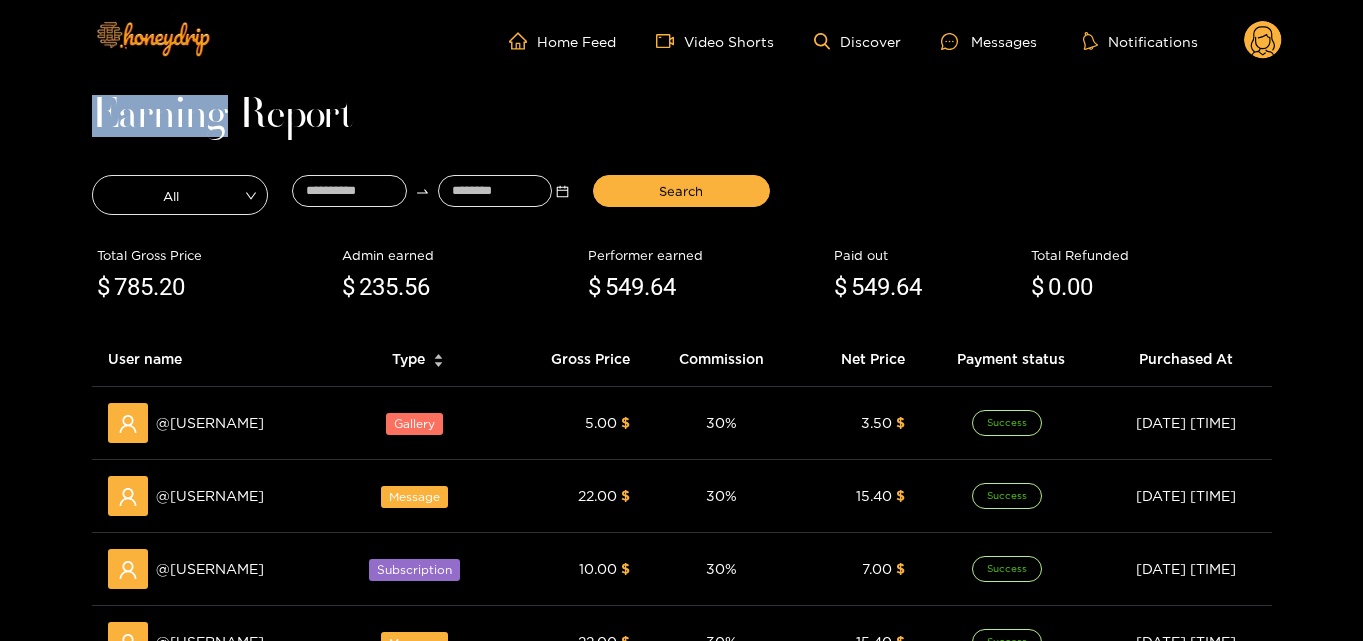 click 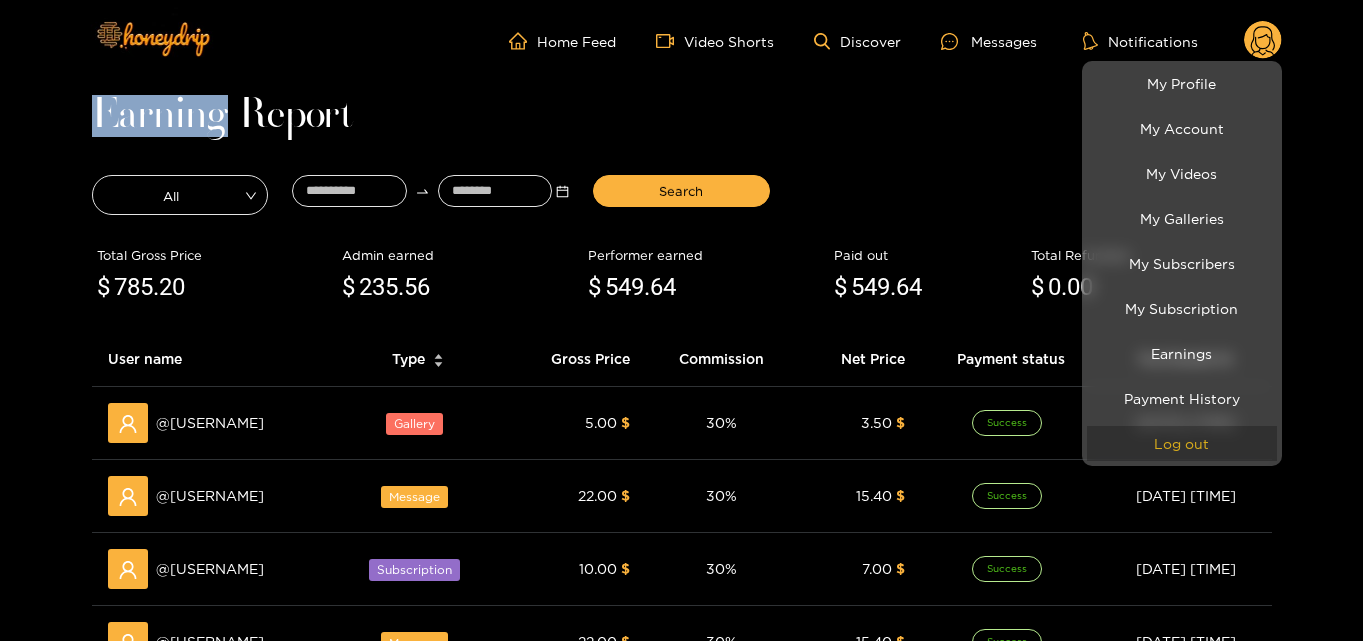 click on "Log out" at bounding box center [1182, 443] 